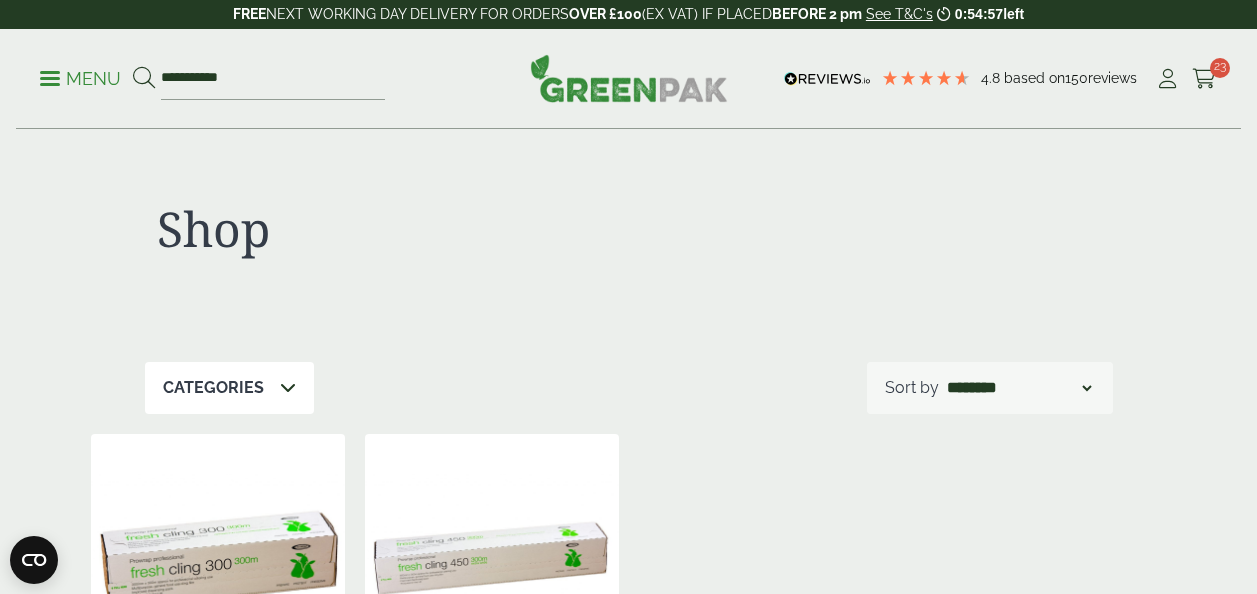 scroll, scrollTop: 352, scrollLeft: 0, axis: vertical 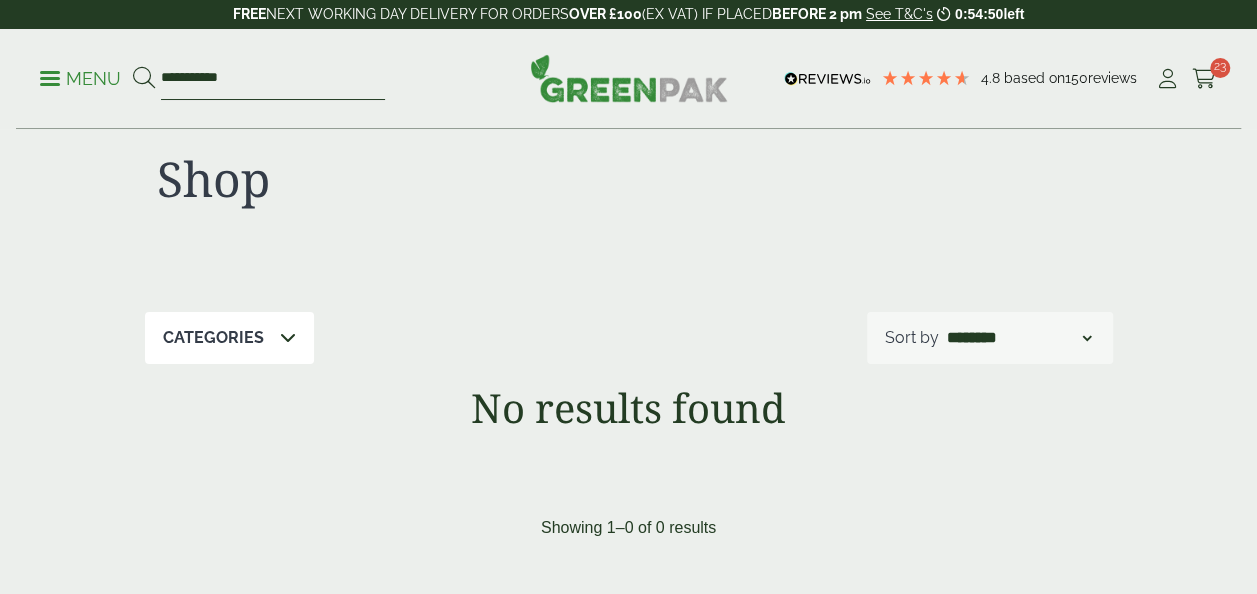 drag, startPoint x: 254, startPoint y: 88, endPoint x: 95, endPoint y: 88, distance: 159 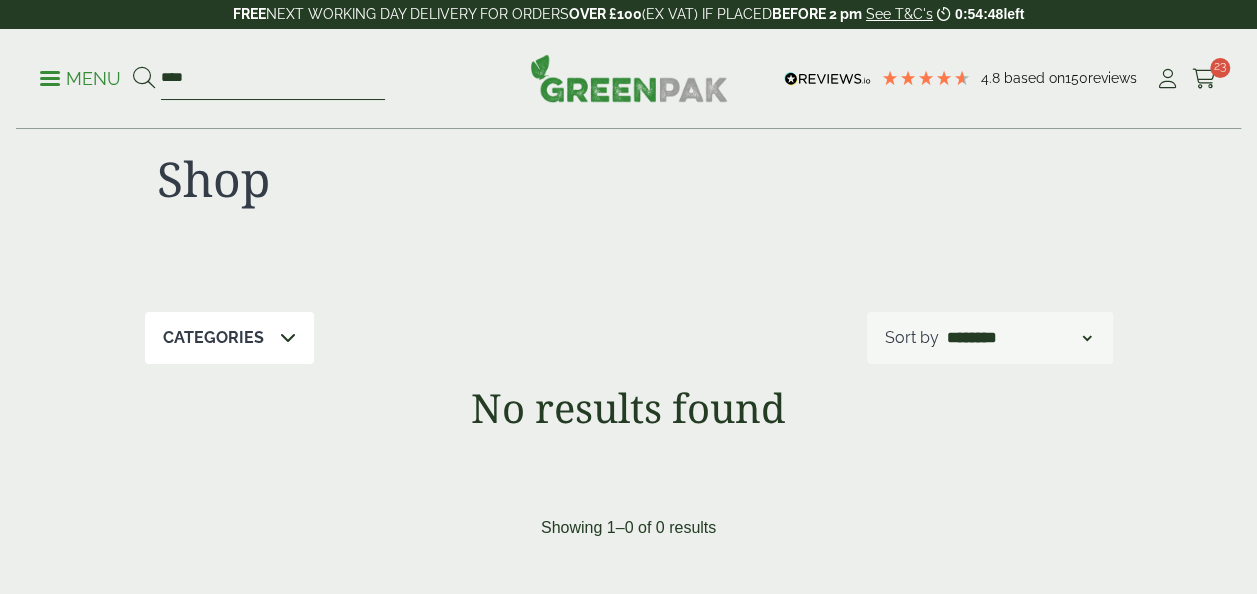 type on "****" 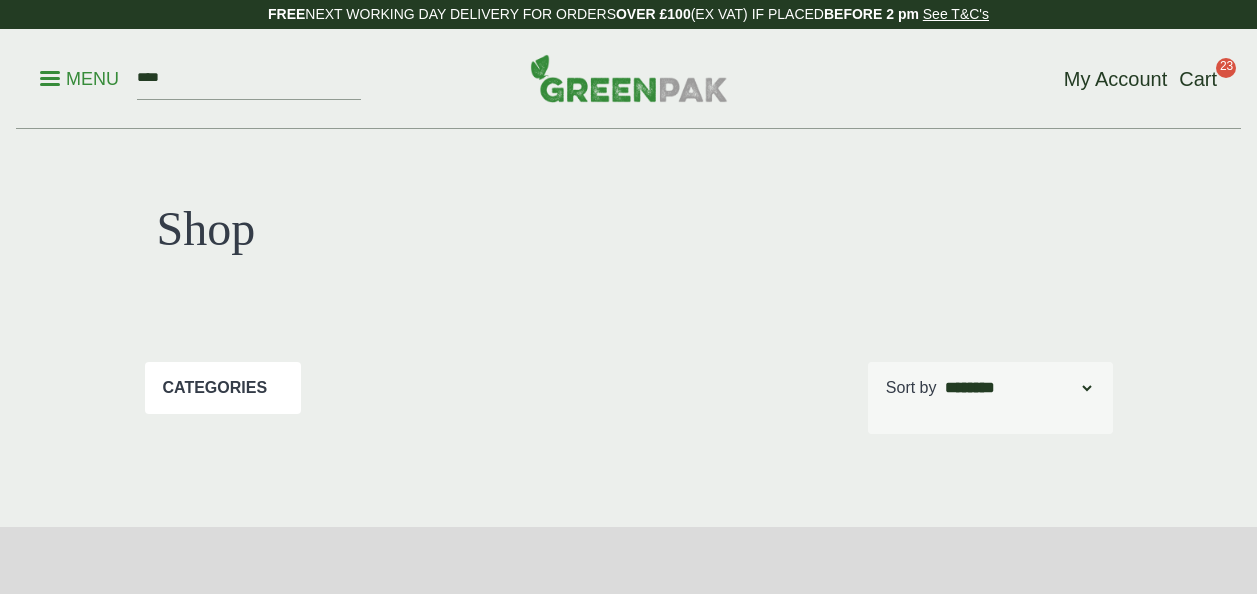 scroll, scrollTop: 0, scrollLeft: 0, axis: both 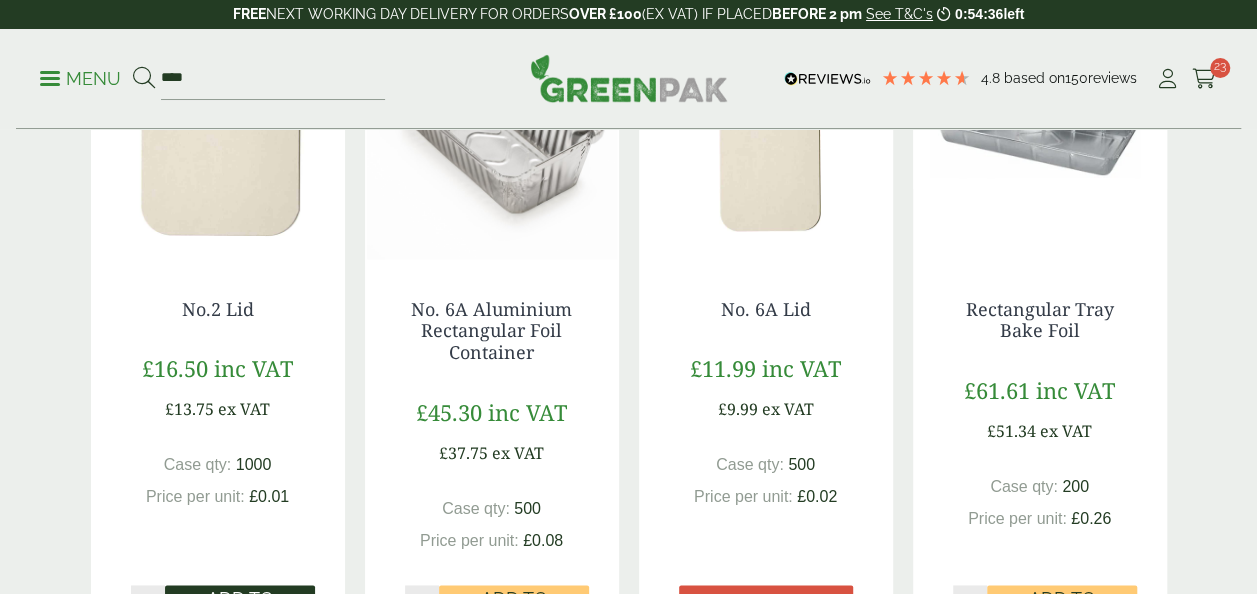 click on "Add to Basket" at bounding box center [240, 609] 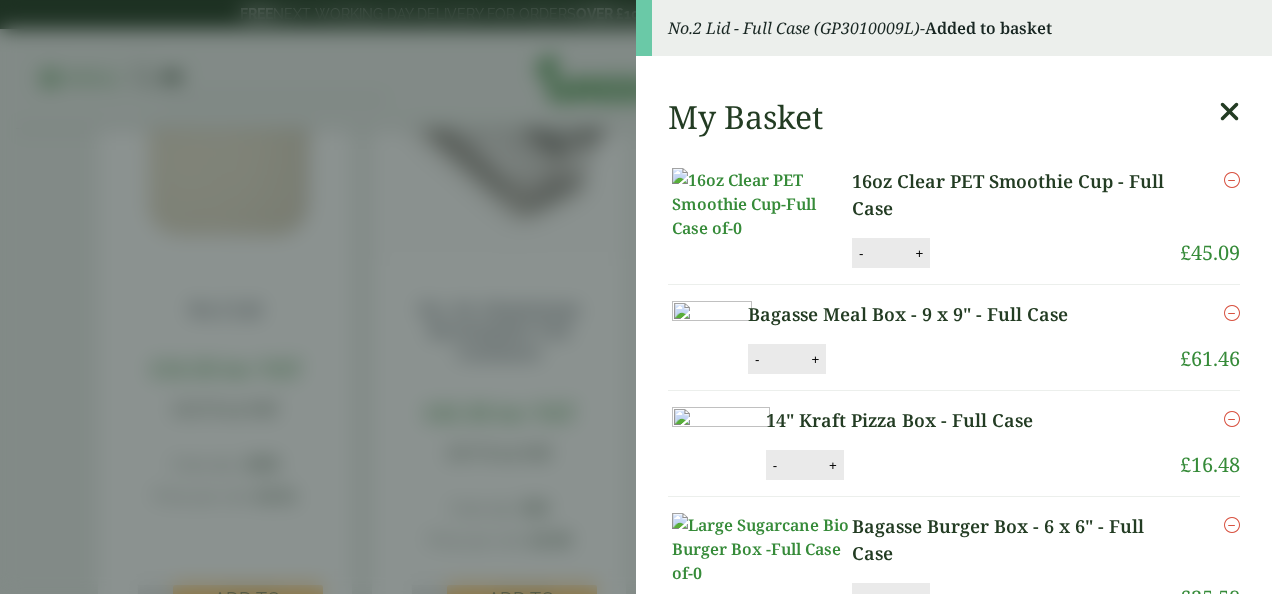 click on "No.2  Lid - Full Case (GP3010009L)  -  Added to basket
My Basket
16oz Clear PET Smoothie Cup - Full Case
16oz Clear PET Smoothie Cup - Full Case quantity
- * +
Update
Remove
£ 45.09 -" at bounding box center (636, 297) 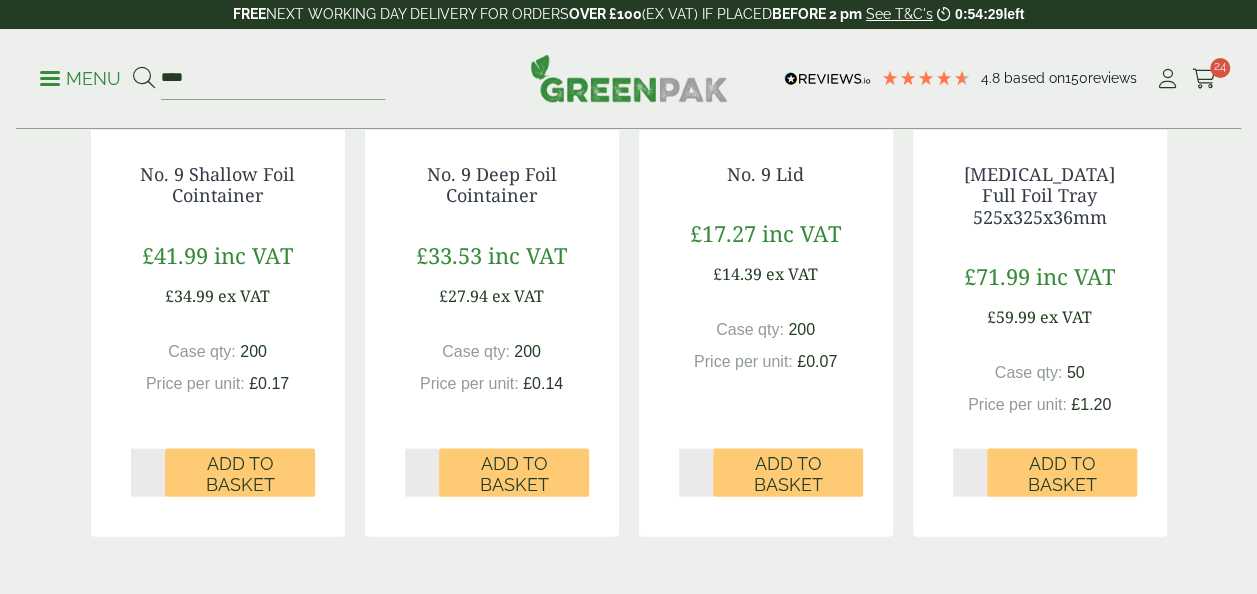 scroll, scrollTop: 1943, scrollLeft: 0, axis: vertical 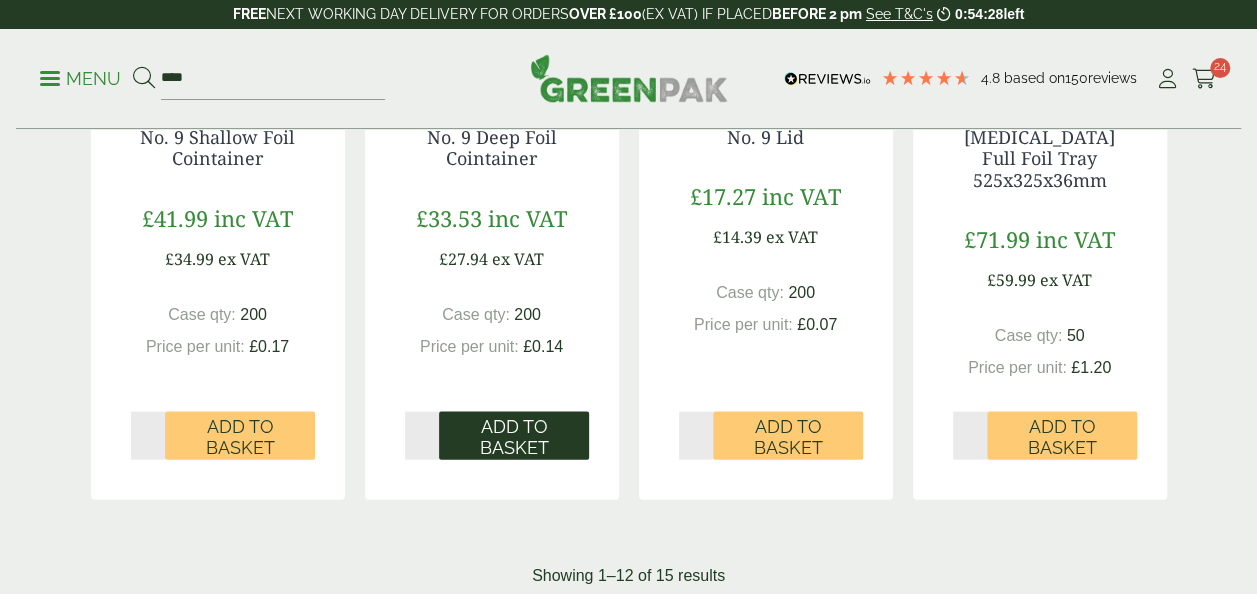 click on "Add to Basket" at bounding box center (514, 437) 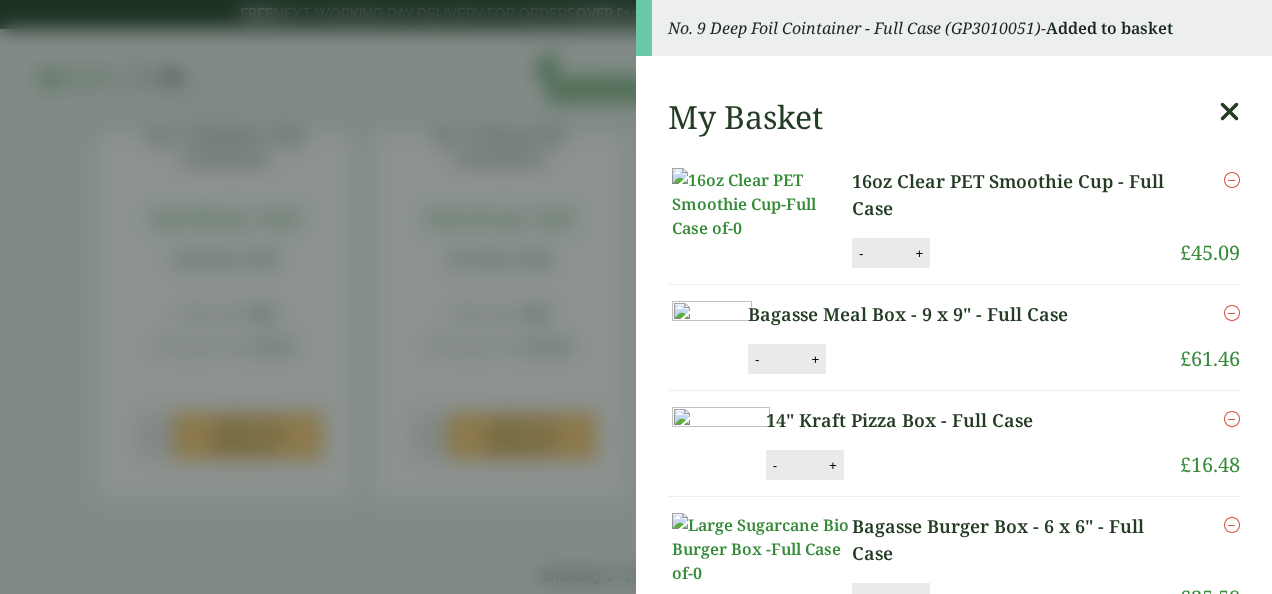 click on "My Basket
16oz Clear PET Smoothie Cup - Full Case
16oz Clear PET Smoothie Cup - Full Case quantity
- * +
Update
Remove
£ 45.09" at bounding box center [954, 1364] 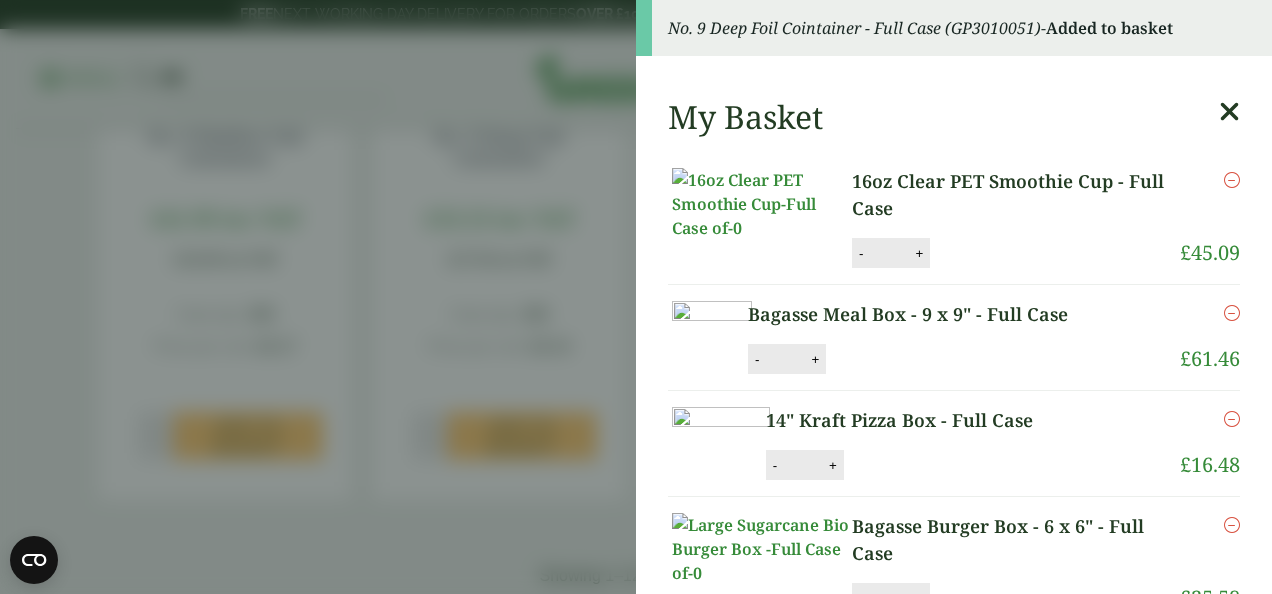 click on "No. 9 Deep Foil Cointainer - Full Case (GP3010051)  -  Added to basket
My Basket
16oz Clear PET Smoothie Cup - Full Case
16oz Clear PET Smoothie Cup - Full Case quantity
- * +
Update
Remove
£ 45.09
-" at bounding box center [636, 297] 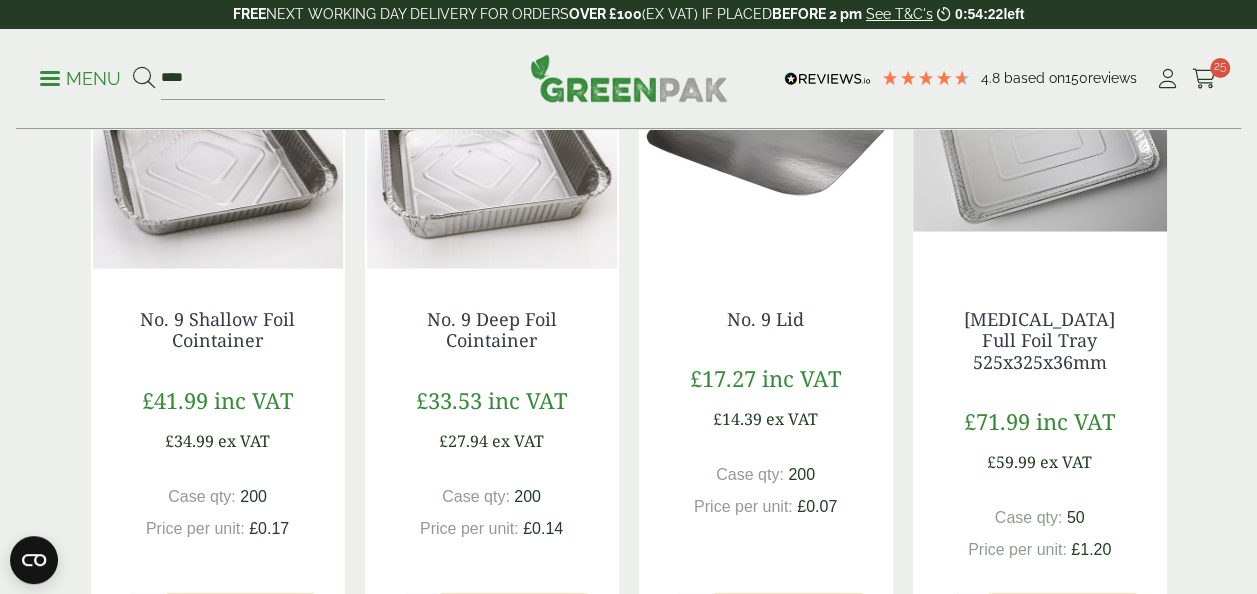 scroll, scrollTop: 1758, scrollLeft: 0, axis: vertical 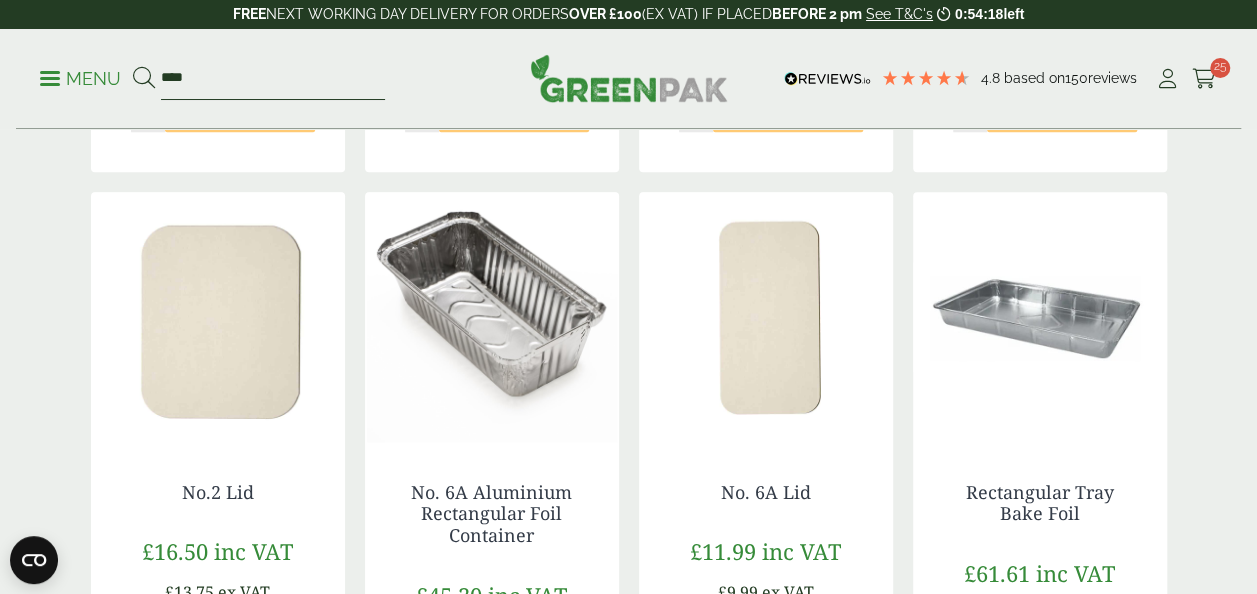 drag, startPoint x: 274, startPoint y: 70, endPoint x: 177, endPoint y: 77, distance: 97.25225 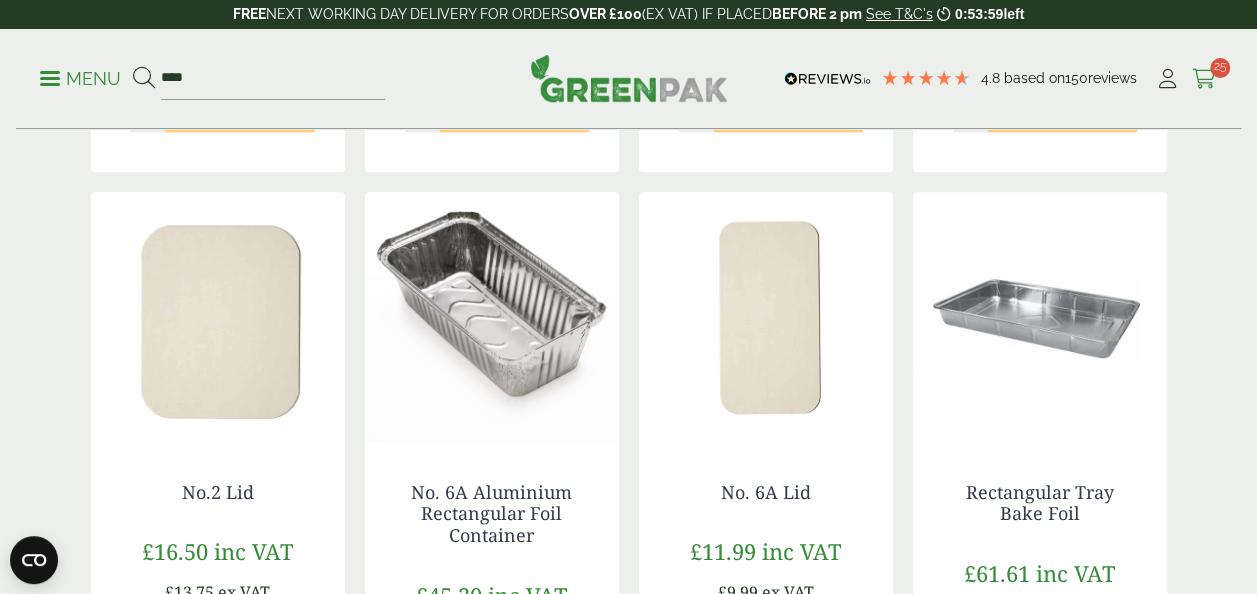 click at bounding box center (1204, 79) 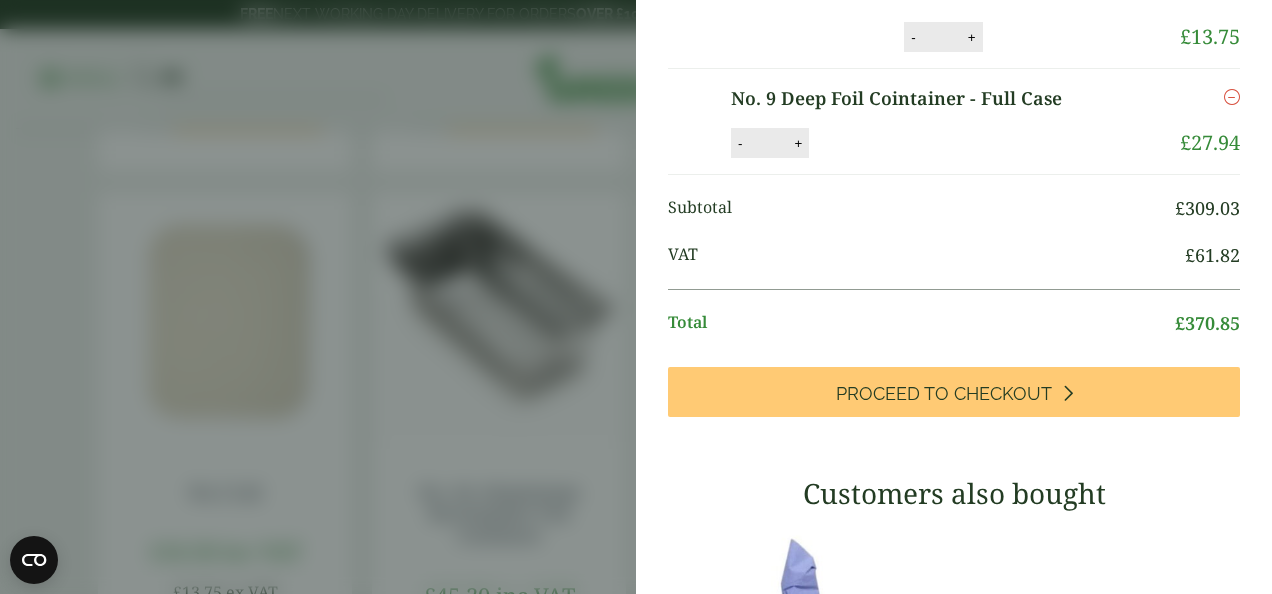 scroll, scrollTop: 1333, scrollLeft: 0, axis: vertical 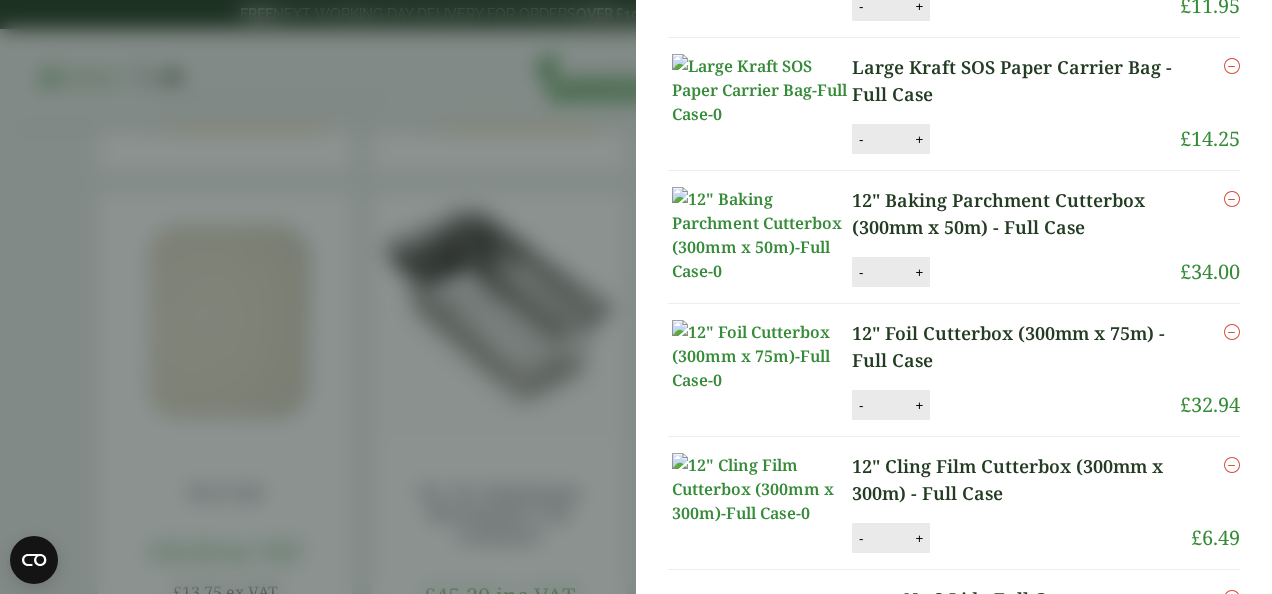 click on "My Basket
16oz Clear PET Smoothie Cup - Full Case
16oz Clear PET Smoothie Cup - Full Case quantity
- * +
Update
Remove
£ 45.09
-" at bounding box center (636, 297) 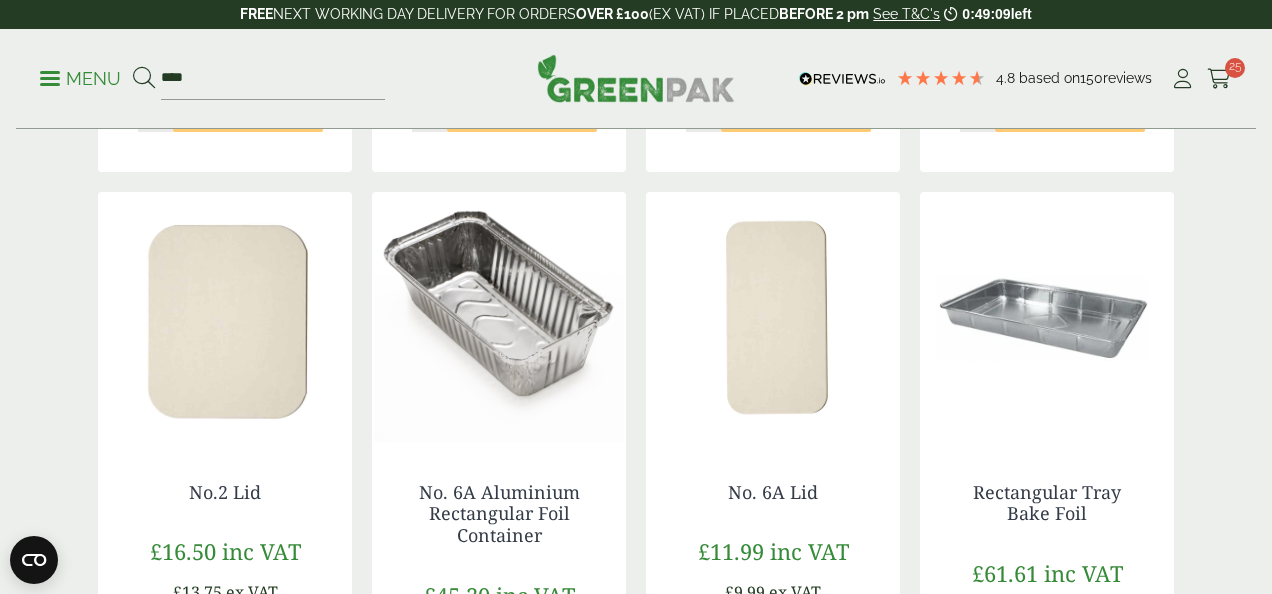 scroll, scrollTop: 768, scrollLeft: 0, axis: vertical 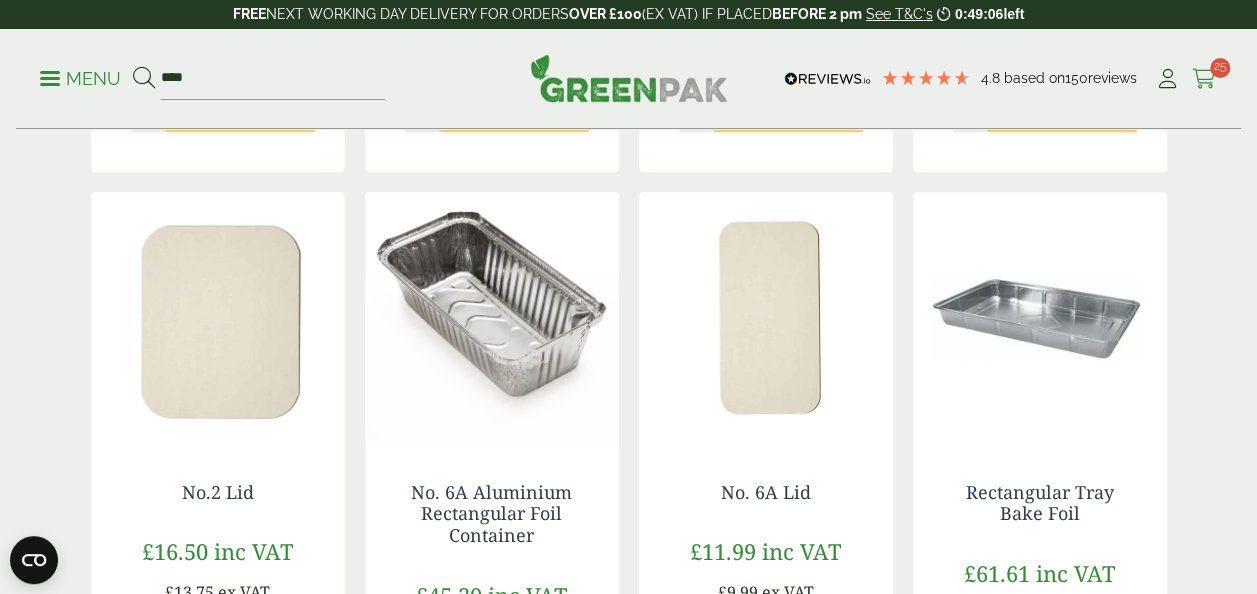 click at bounding box center (1204, 79) 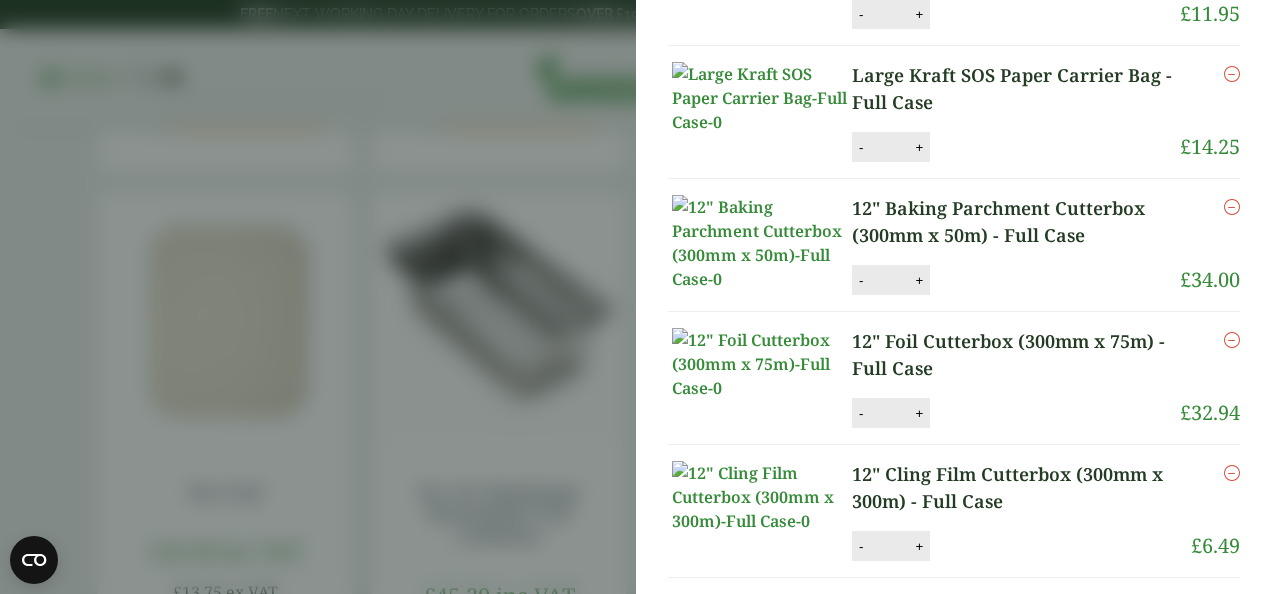scroll, scrollTop: 776, scrollLeft: 0, axis: vertical 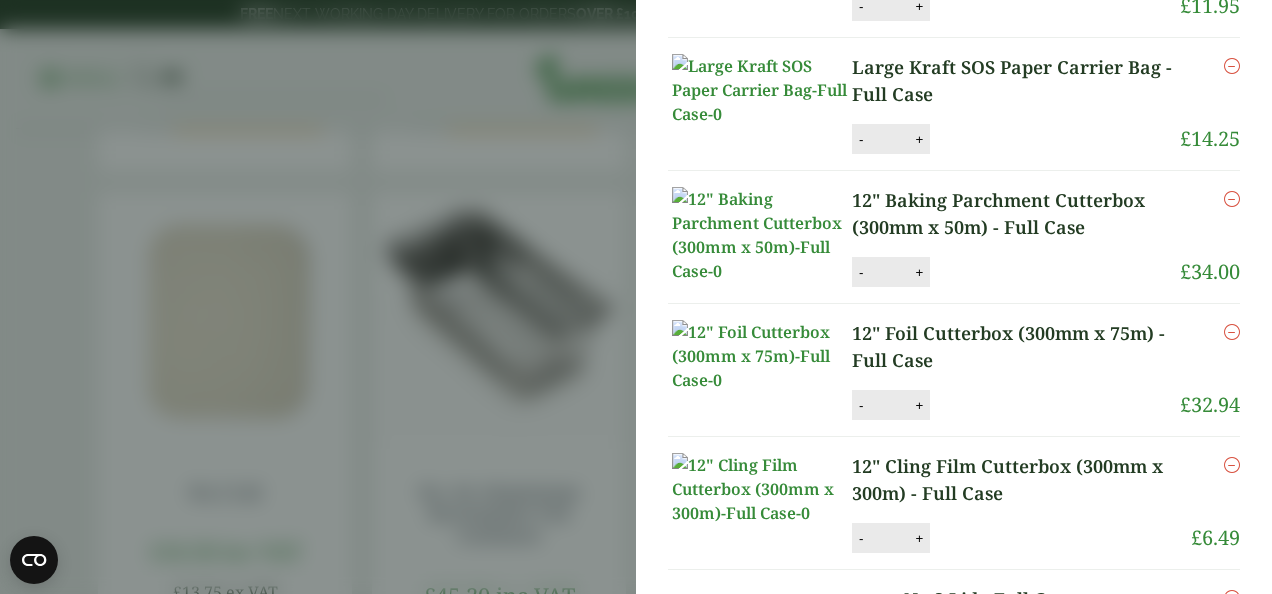 click at bounding box center [1232, 66] 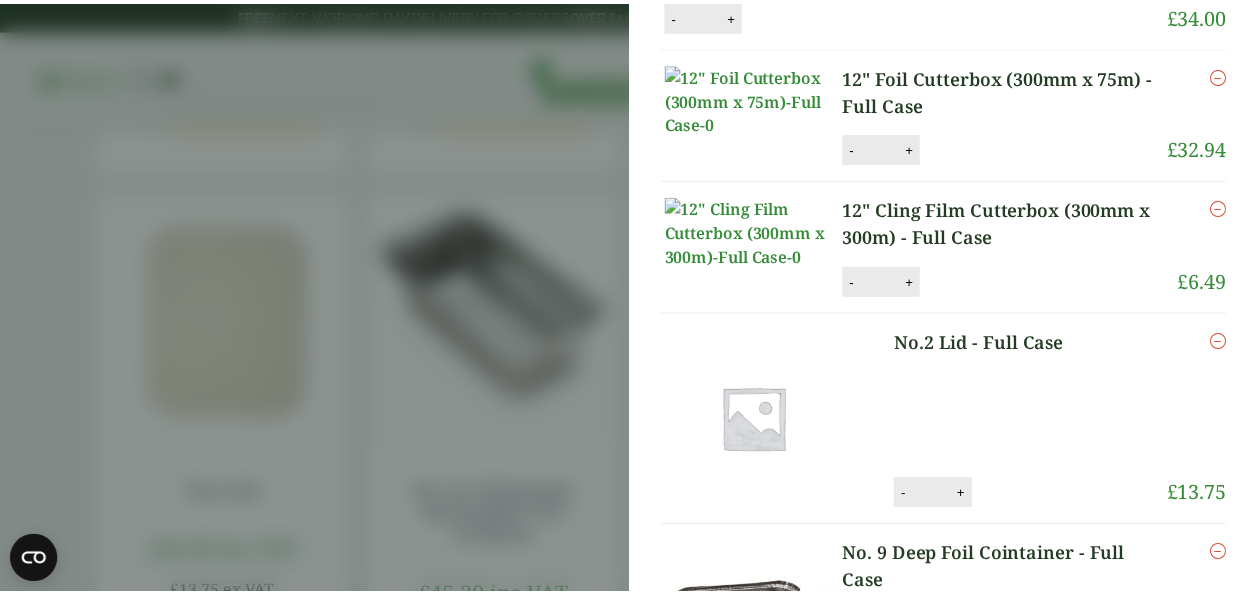 scroll, scrollTop: 776, scrollLeft: 0, axis: vertical 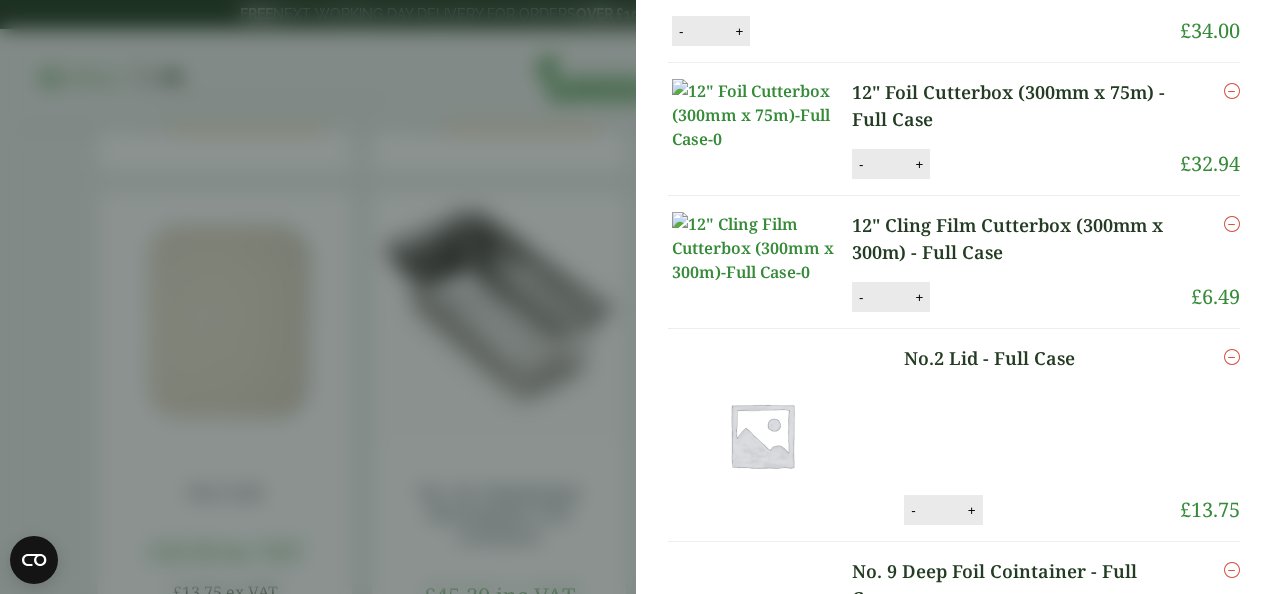 click on "My Basket
16oz Clear PET Smoothie Cup - Full Case
16oz Clear PET Smoothie Cup - Full Case quantity
- * +
Update
Remove
£ 45.09
-" at bounding box center (636, 297) 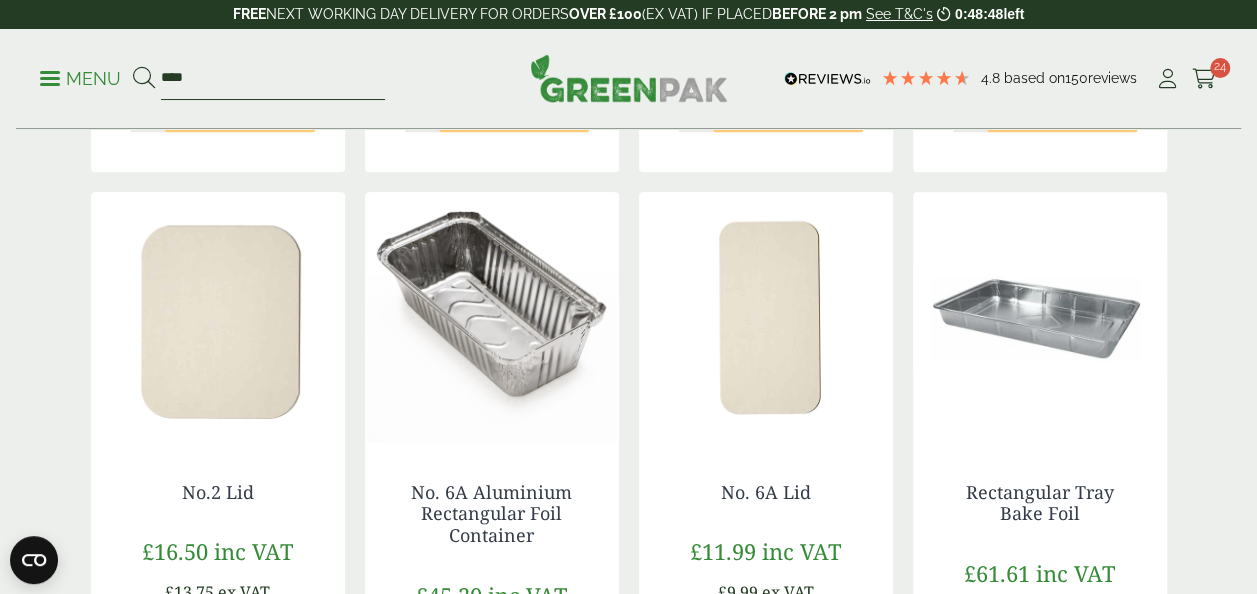 drag, startPoint x: 217, startPoint y: 71, endPoint x: 137, endPoint y: 69, distance: 80.024994 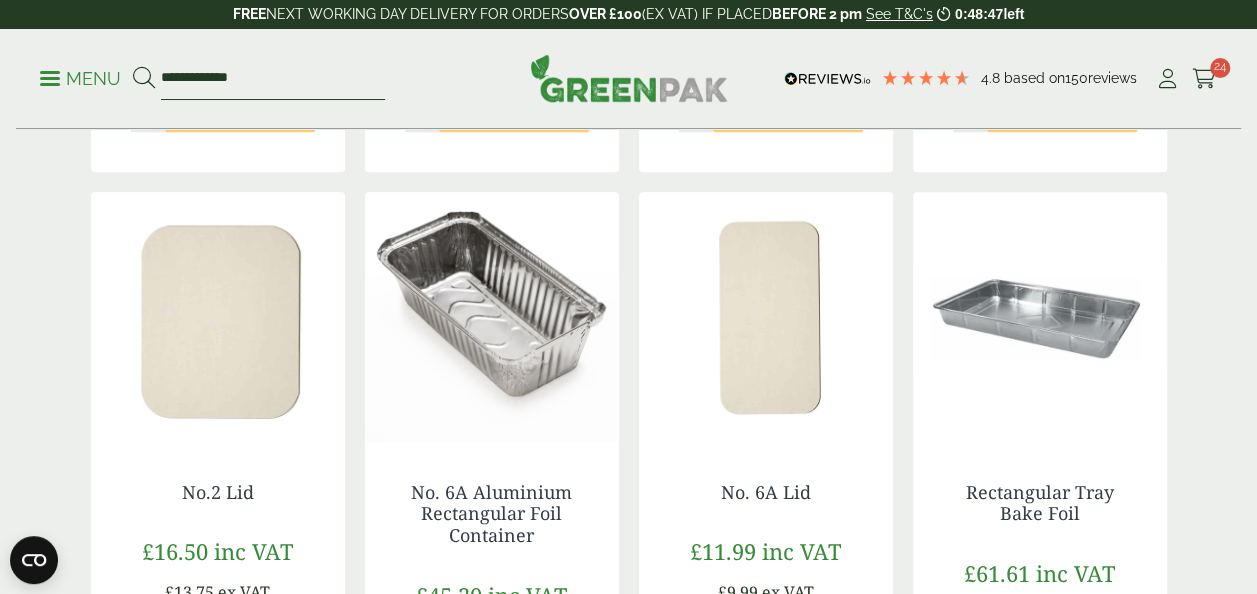 type on "**********" 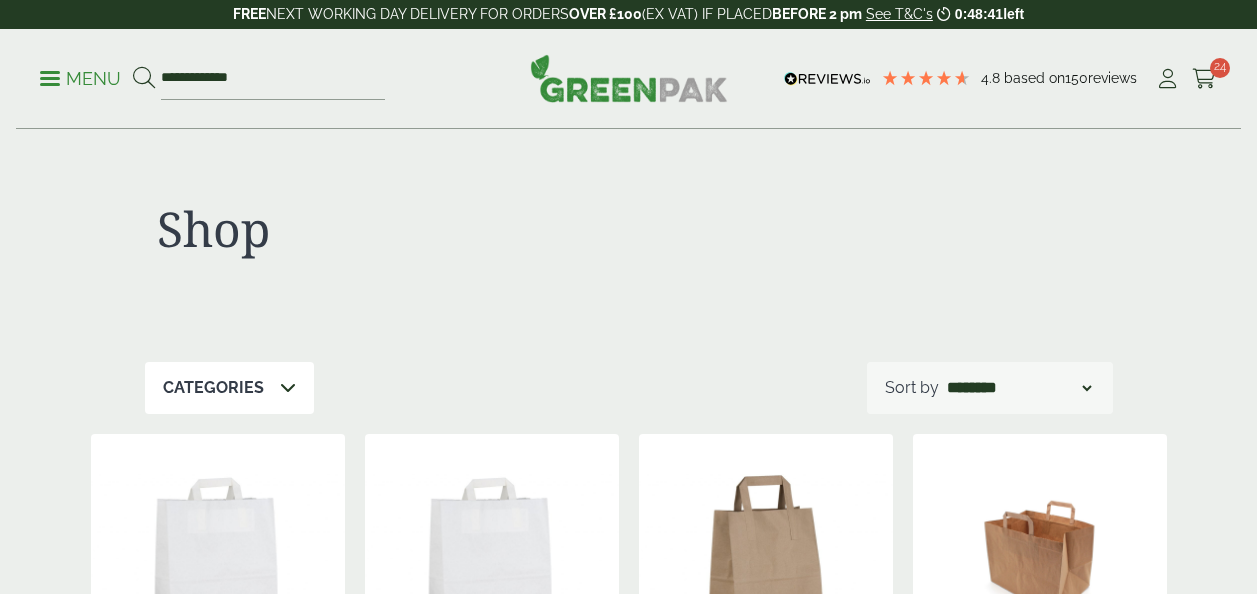 scroll, scrollTop: 372, scrollLeft: 0, axis: vertical 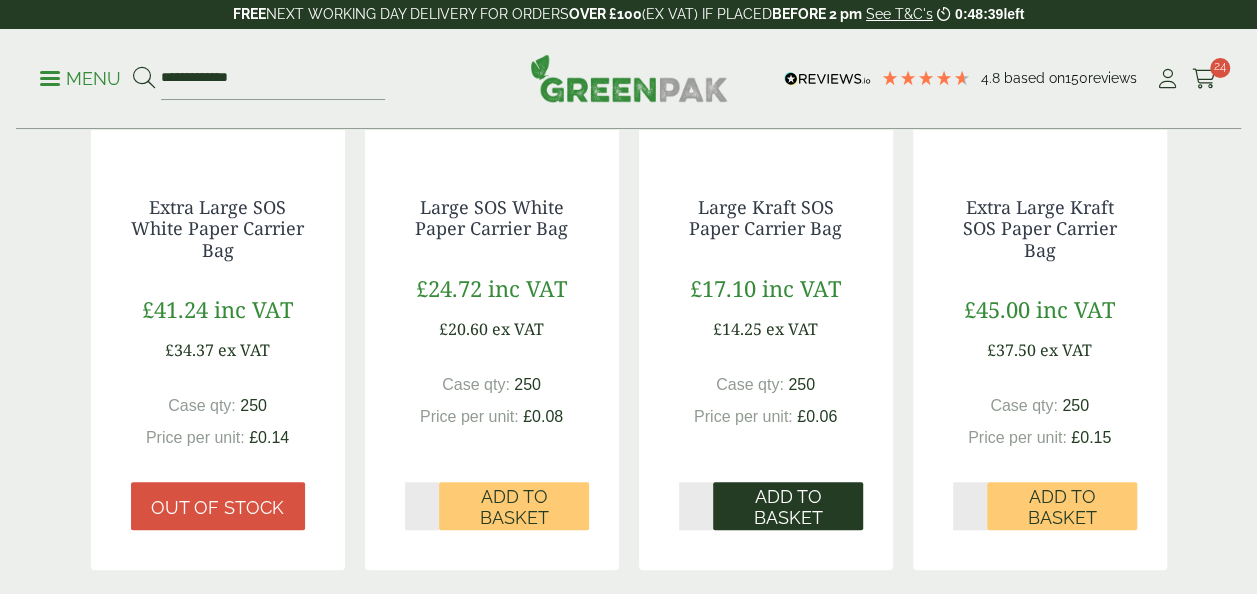 click on "Add to Basket" at bounding box center (788, 507) 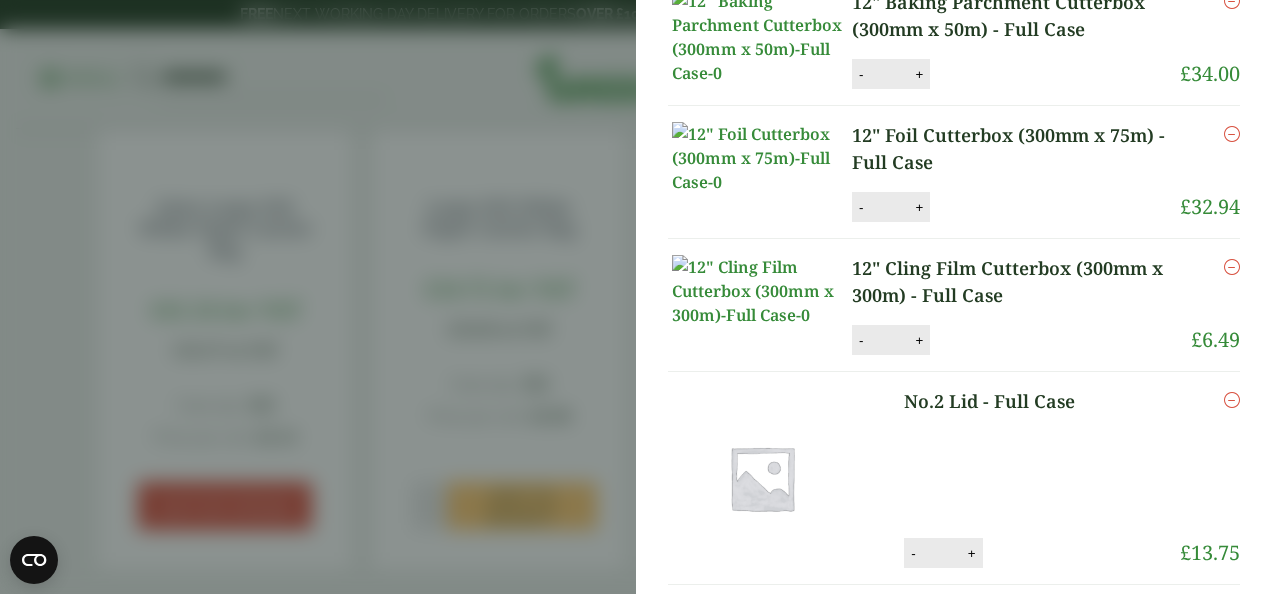 scroll, scrollTop: 845, scrollLeft: 0, axis: vertical 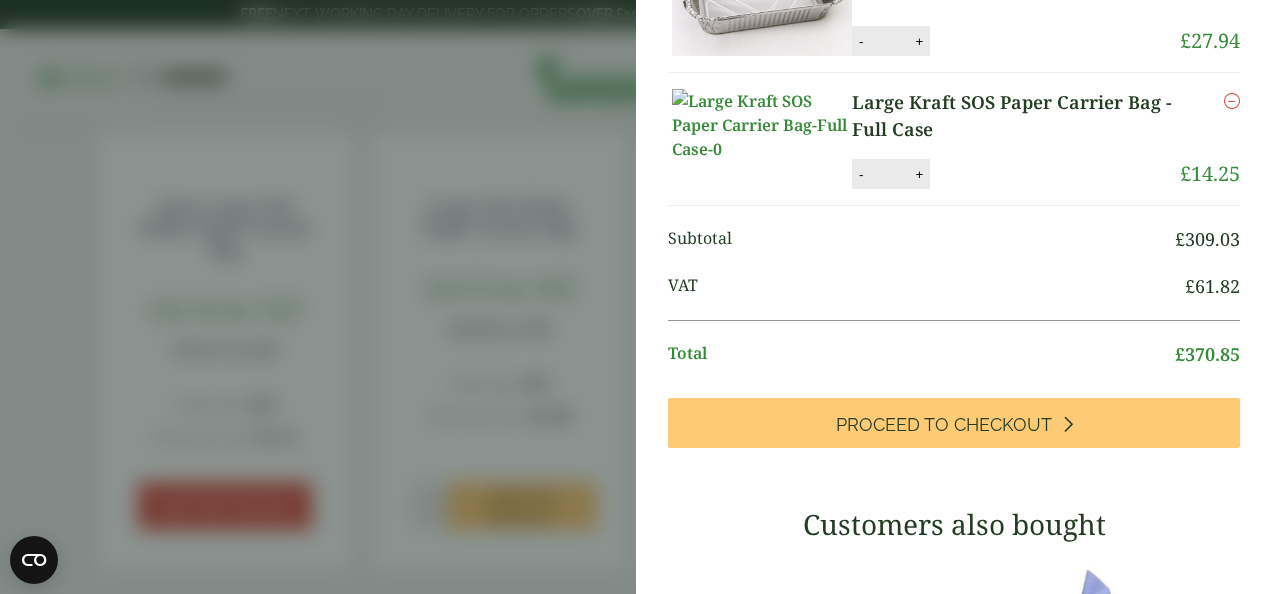 click on "My Basket
16oz Clear PET Smoothie Cup - Full Case
16oz Clear PET Smoothie Cup - Full Case quantity
- * +
Update
Remove
£ 45.09
-" at bounding box center [636, 297] 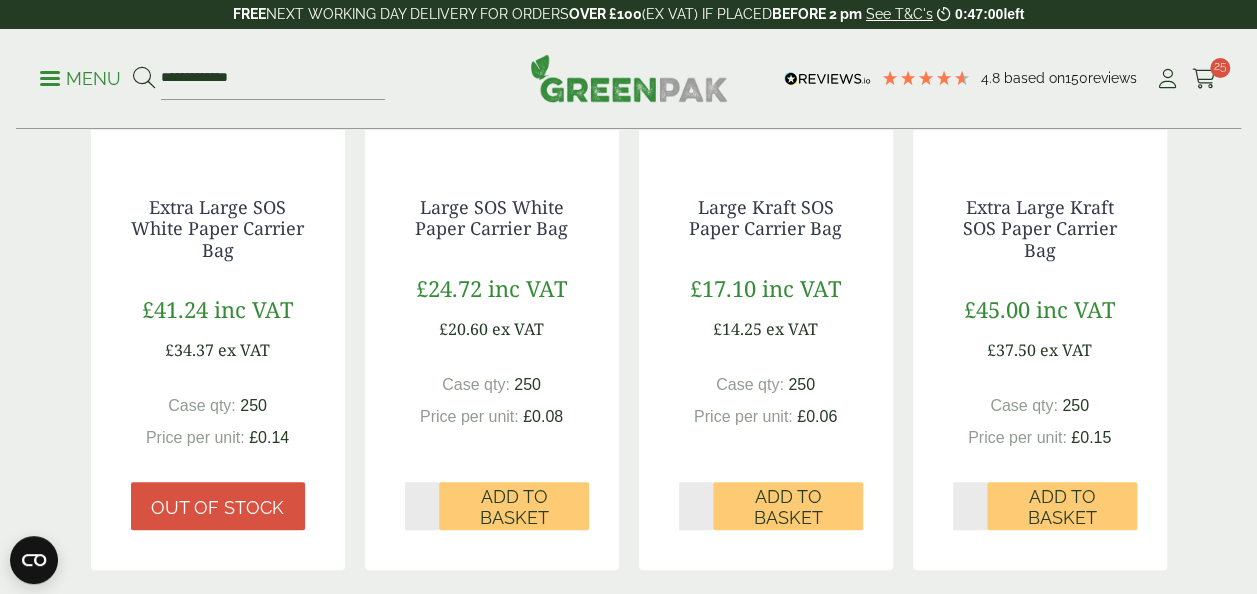 scroll, scrollTop: 1549, scrollLeft: 0, axis: vertical 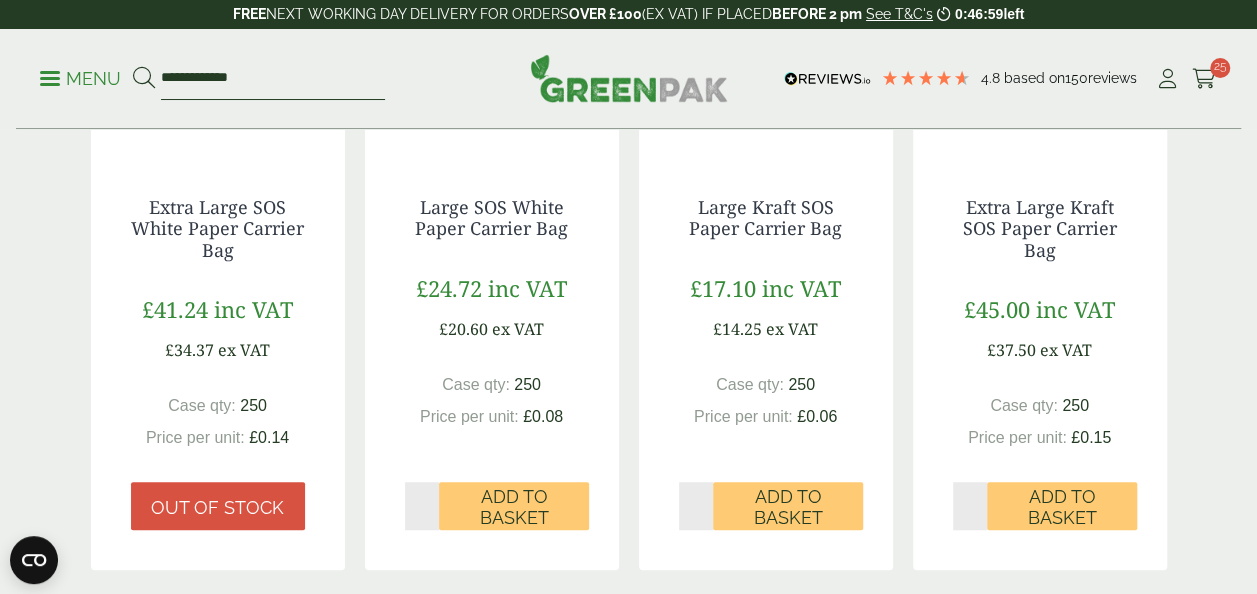 drag, startPoint x: 280, startPoint y: 82, endPoint x: 129, endPoint y: 80, distance: 151.01324 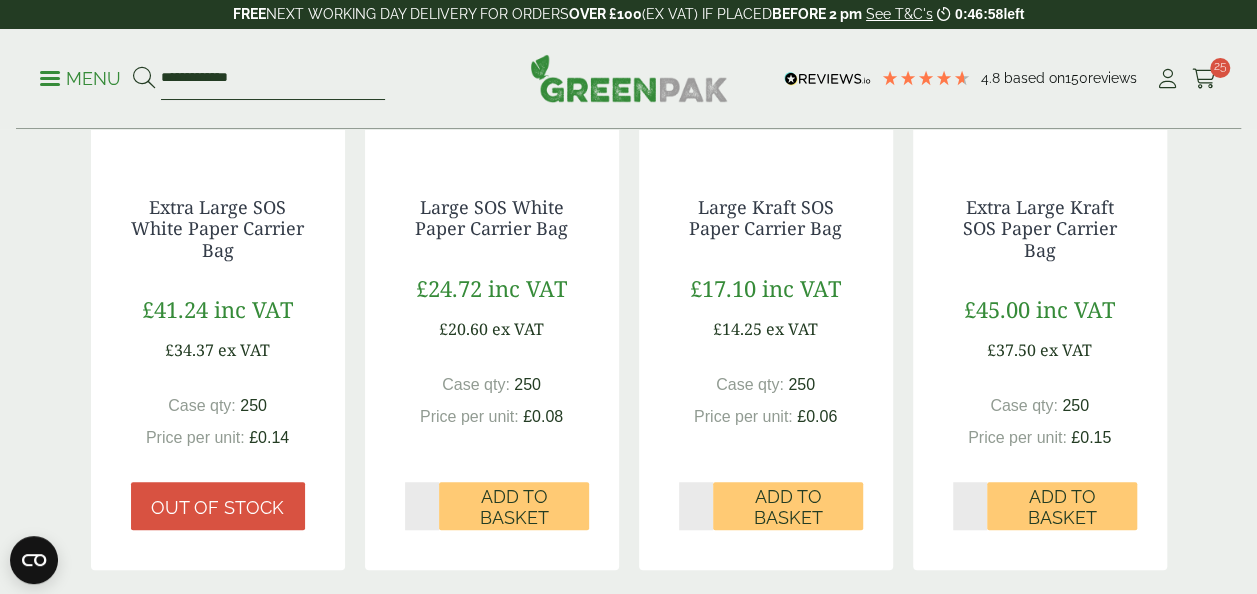 type on "*" 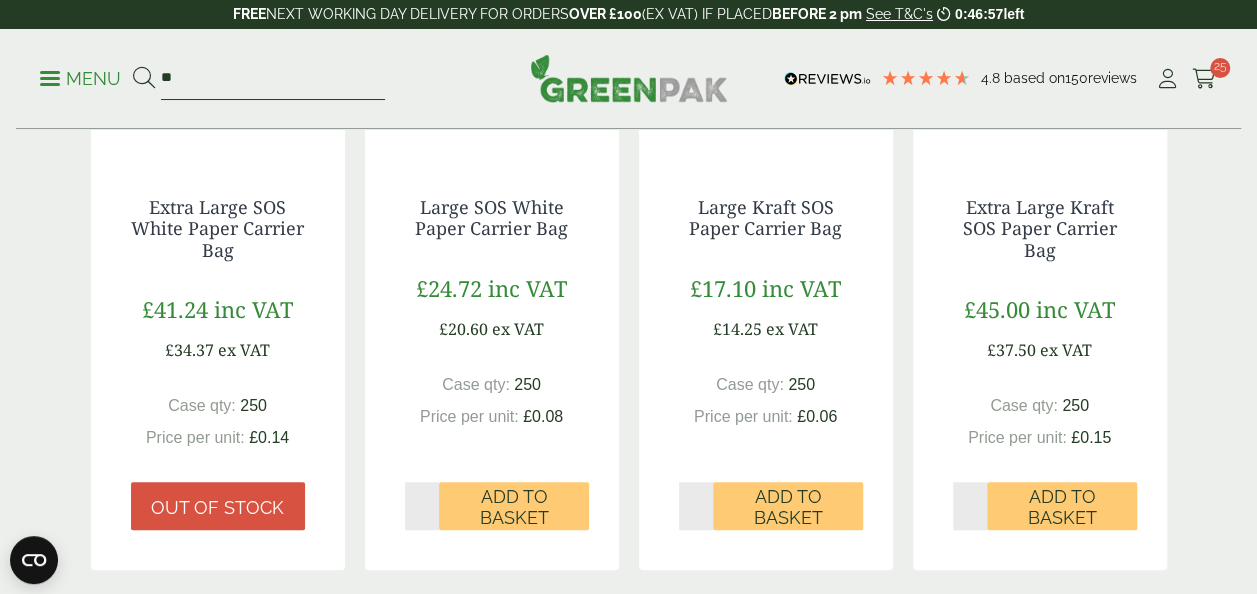 type on "*" 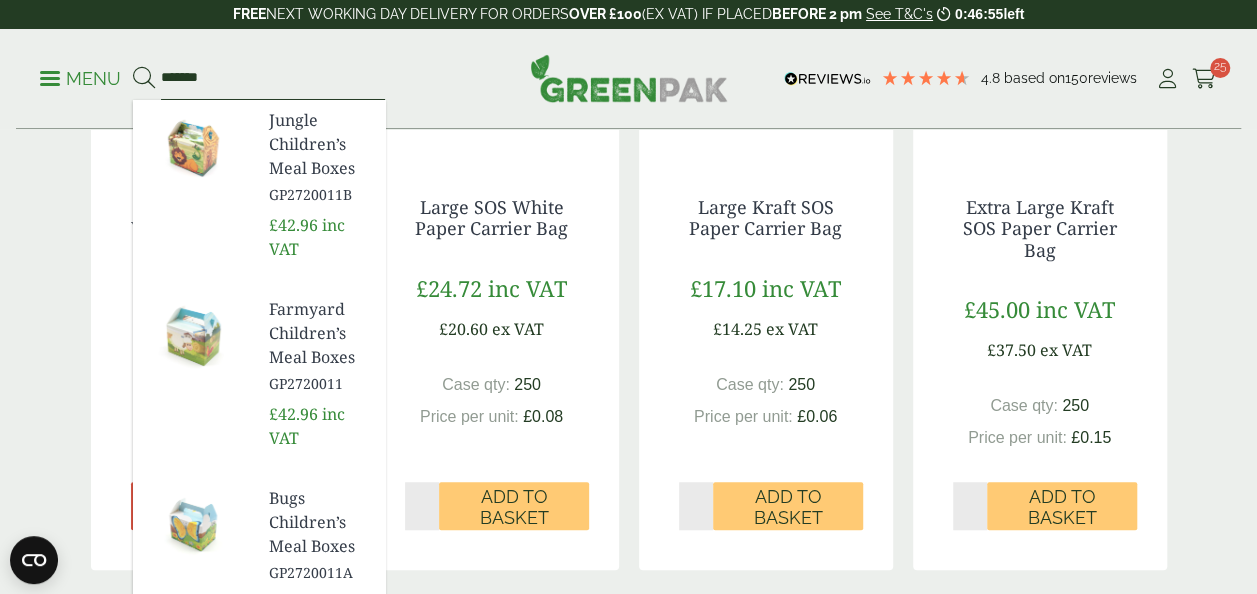 type on "*******" 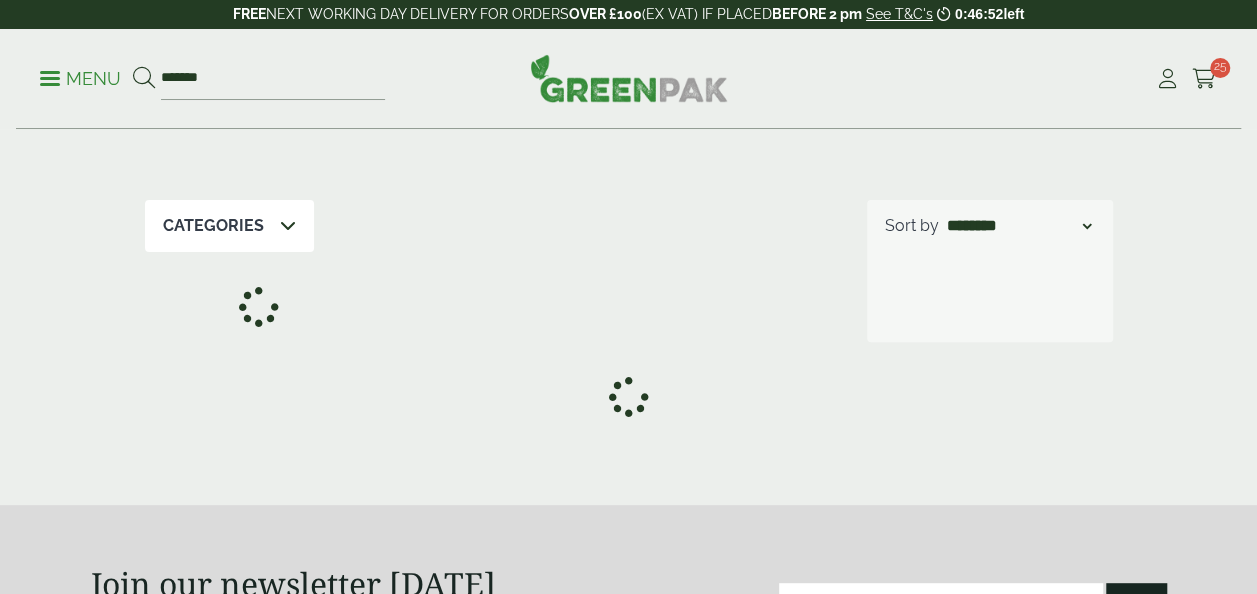 scroll, scrollTop: 162, scrollLeft: 0, axis: vertical 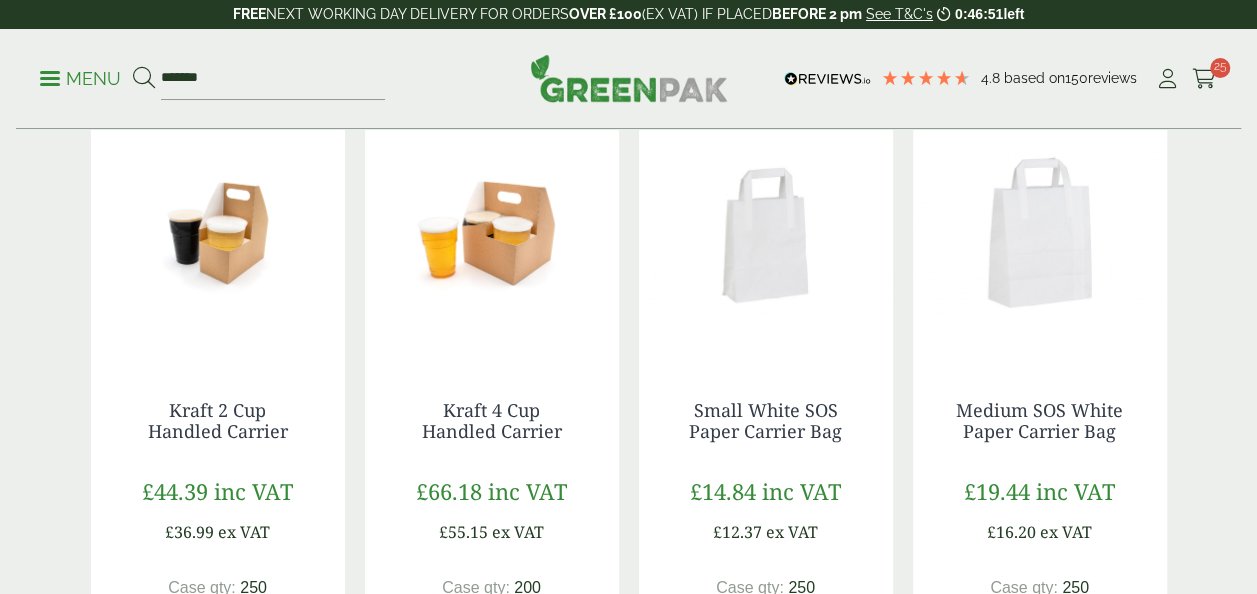 click at bounding box center [492, 235] 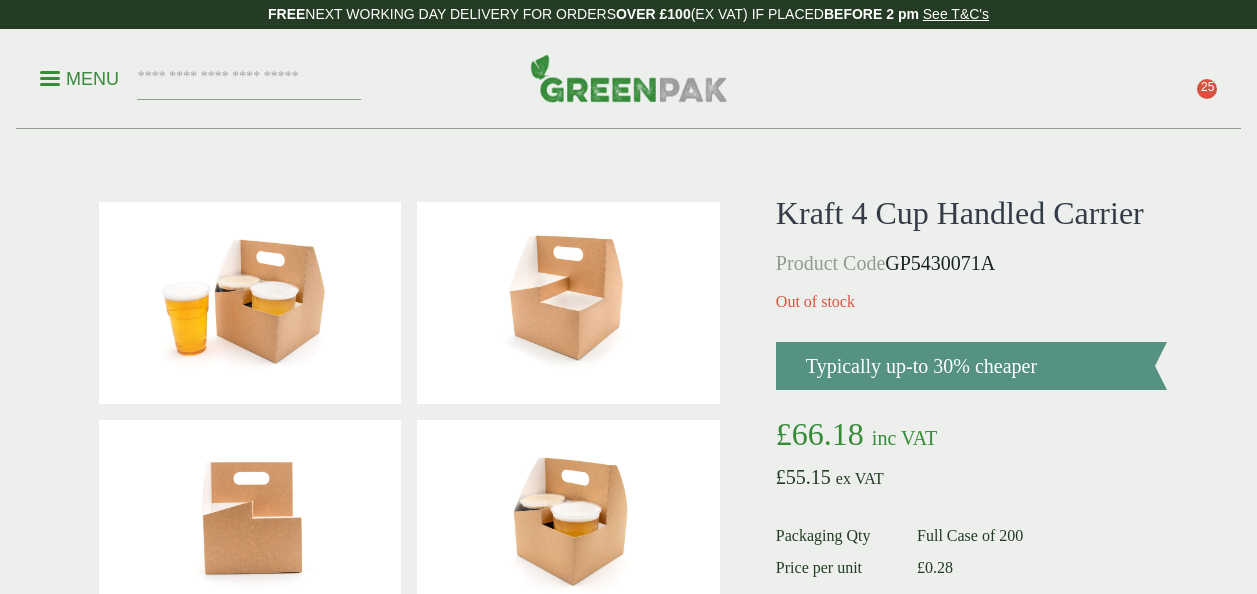 scroll, scrollTop: 0, scrollLeft: 0, axis: both 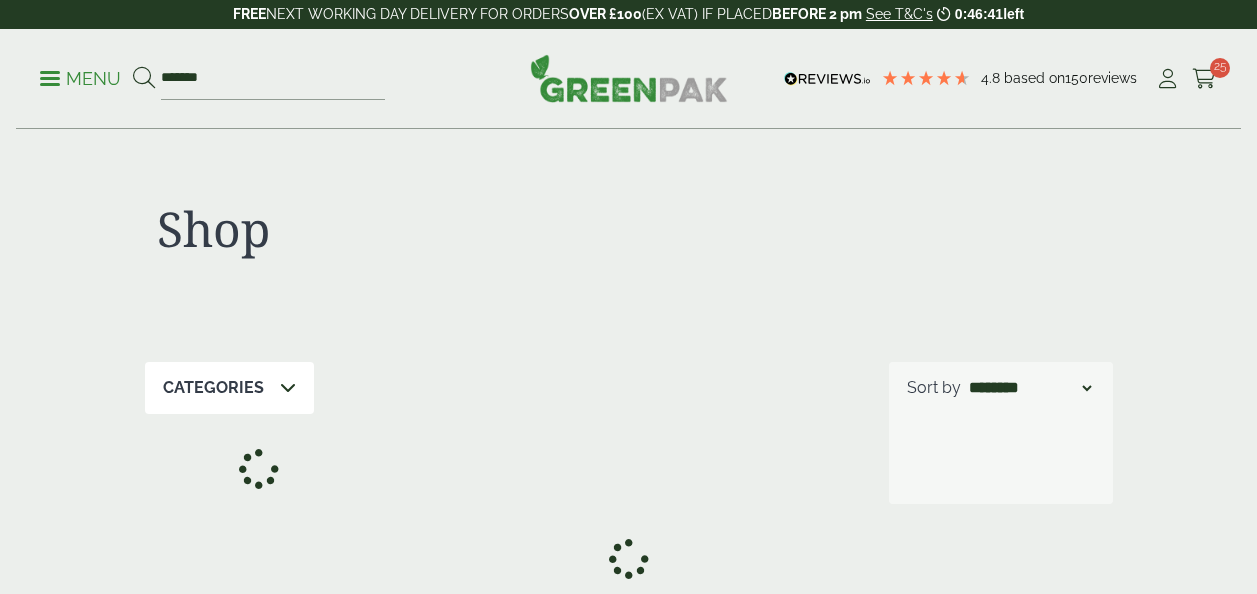 click on "Menu" at bounding box center [80, 79] 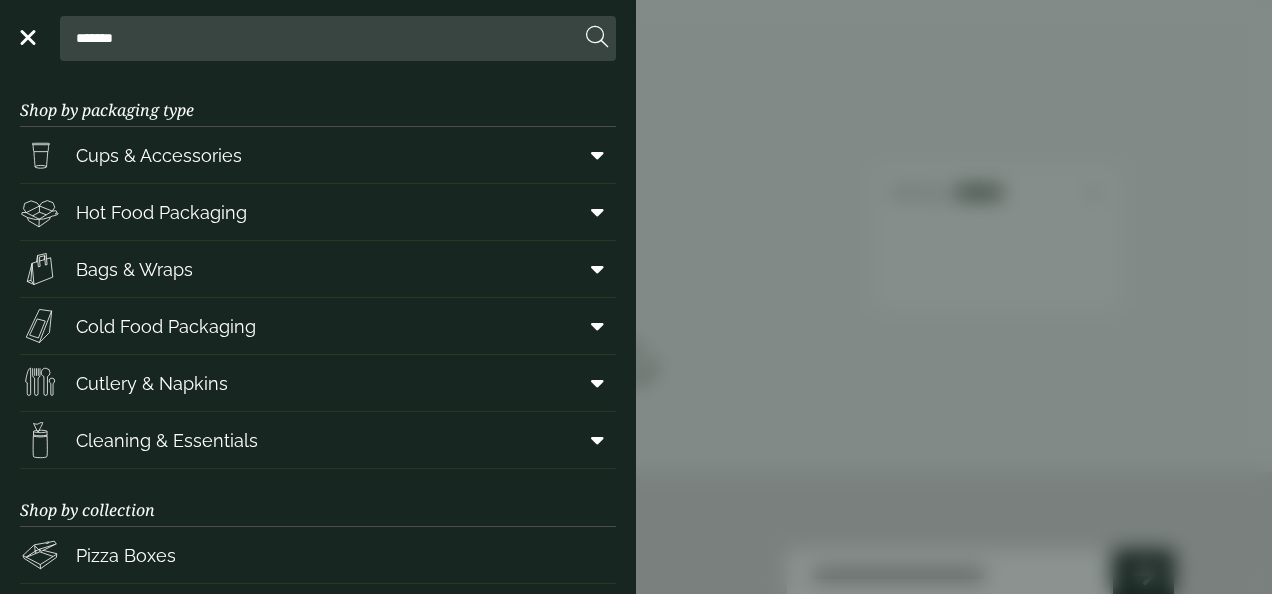 scroll, scrollTop: 324, scrollLeft: 0, axis: vertical 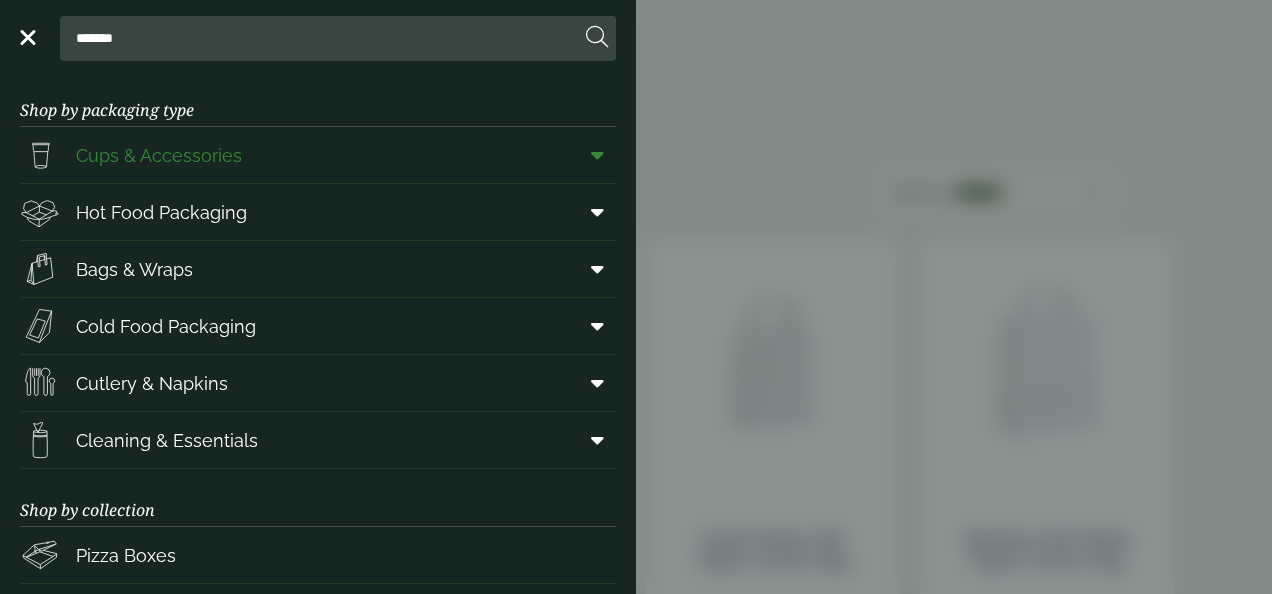 click at bounding box center (597, 155) 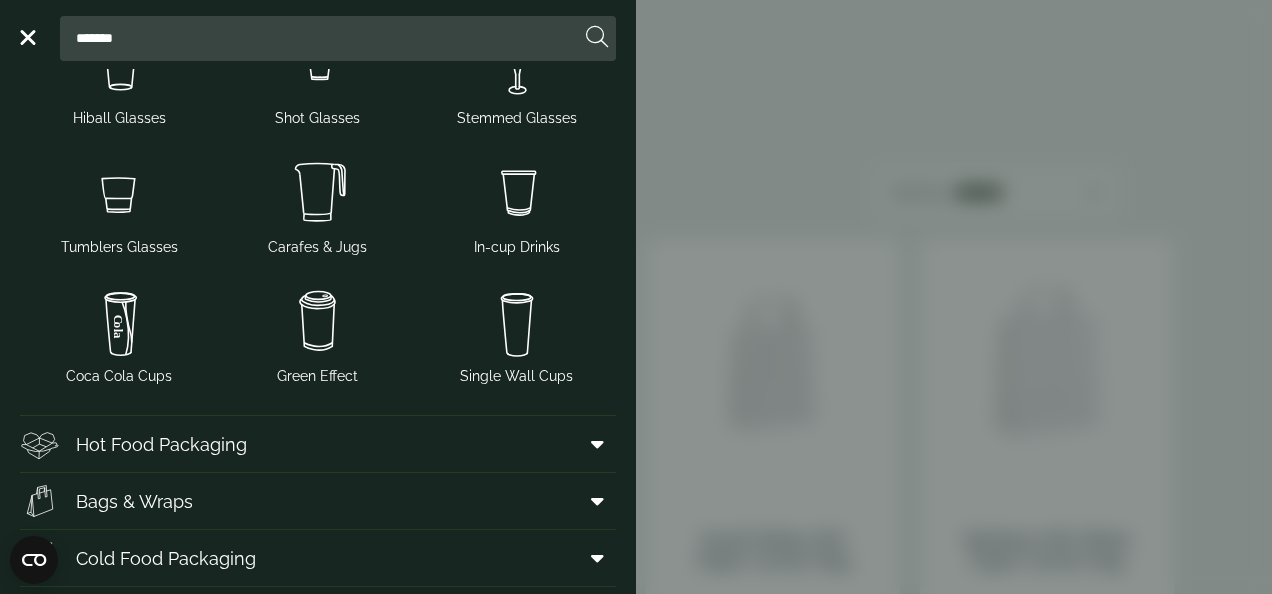 scroll, scrollTop: 362, scrollLeft: 0, axis: vertical 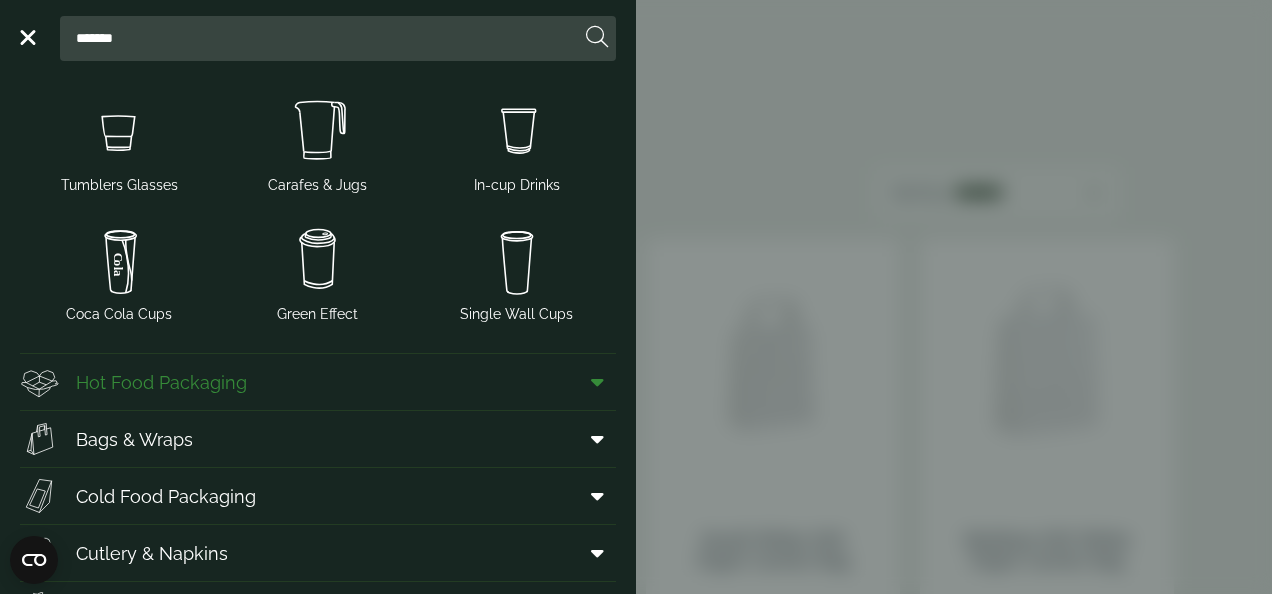 click at bounding box center (593, 382) 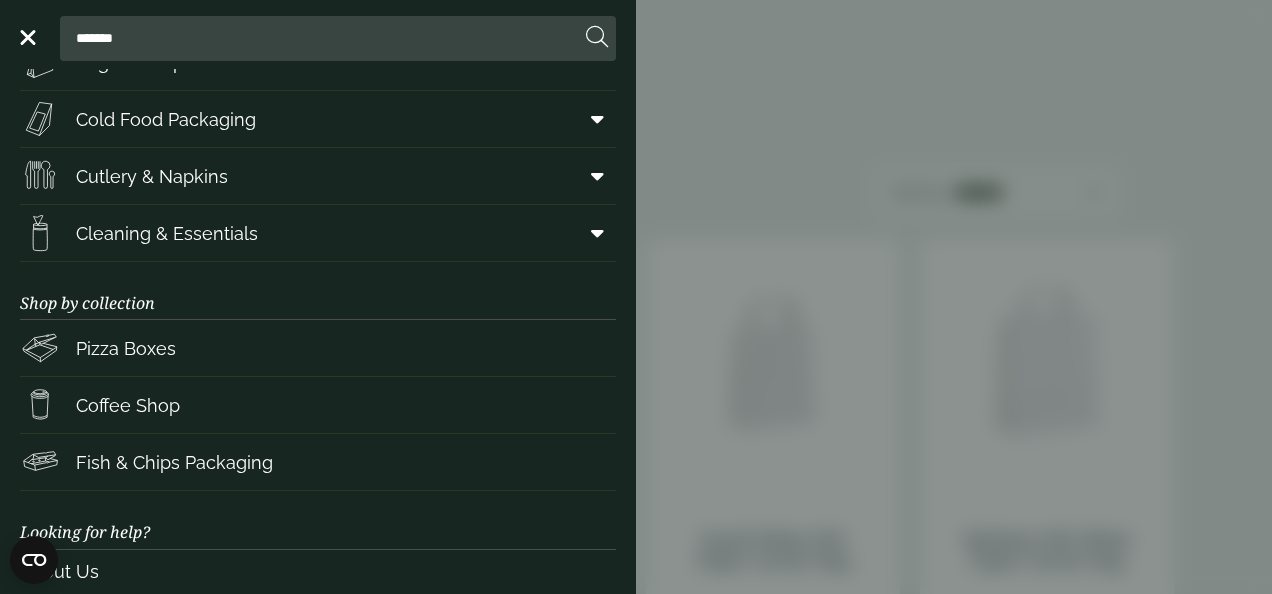 scroll, scrollTop: 1394, scrollLeft: 0, axis: vertical 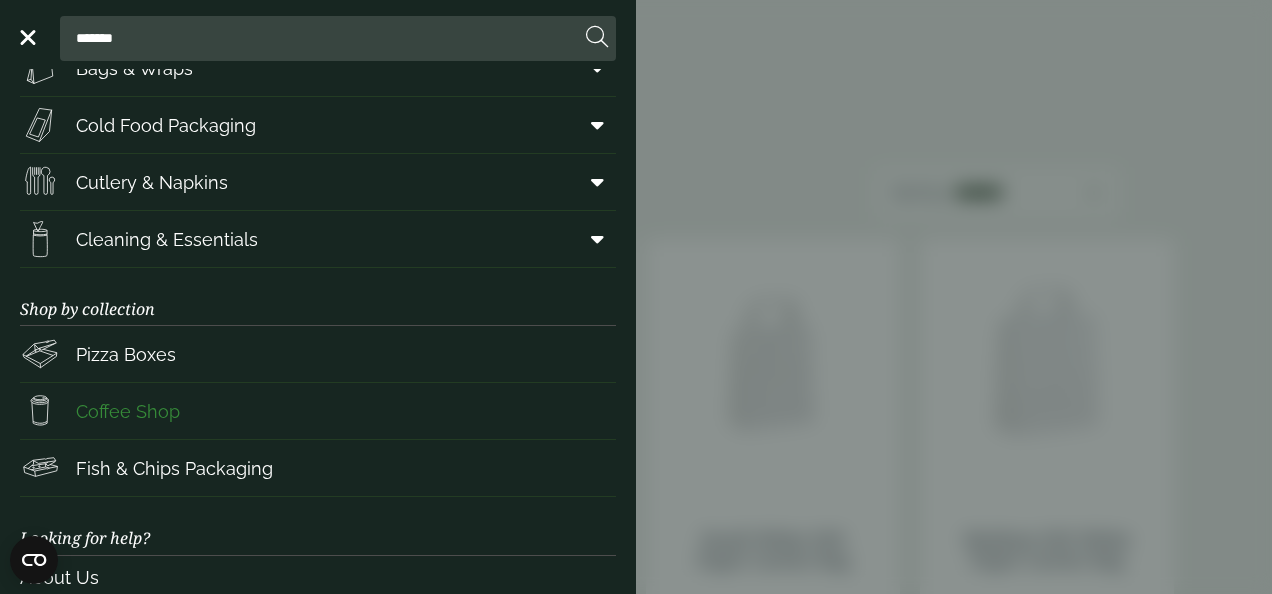 click on "Coffee Shop" at bounding box center [318, 411] 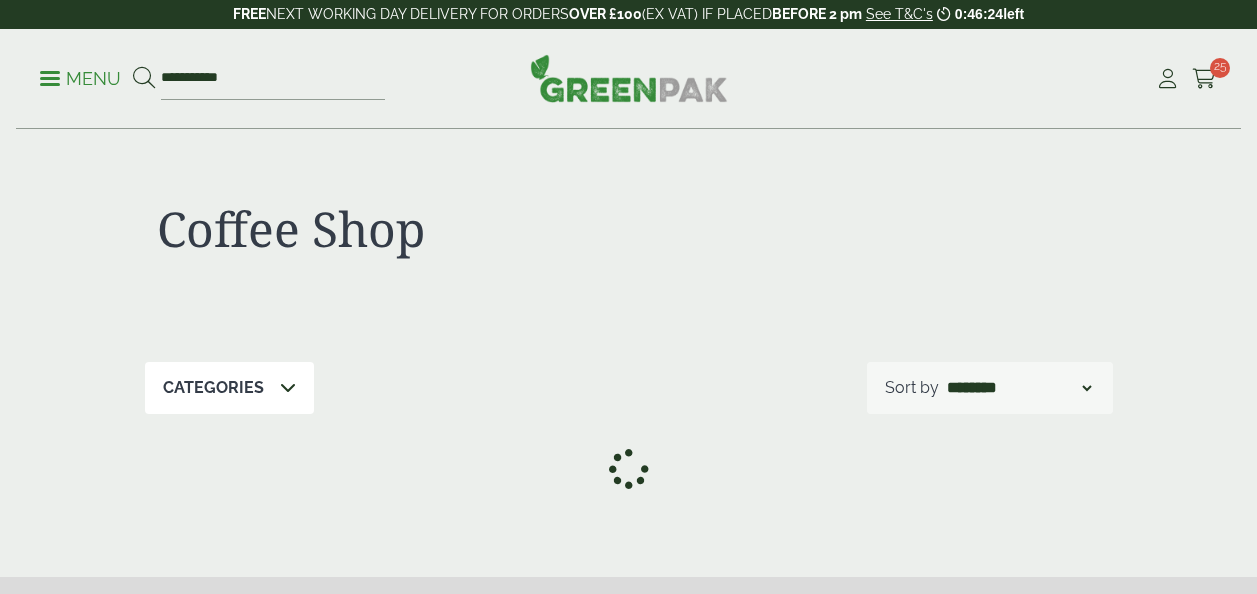 scroll, scrollTop: 0, scrollLeft: 0, axis: both 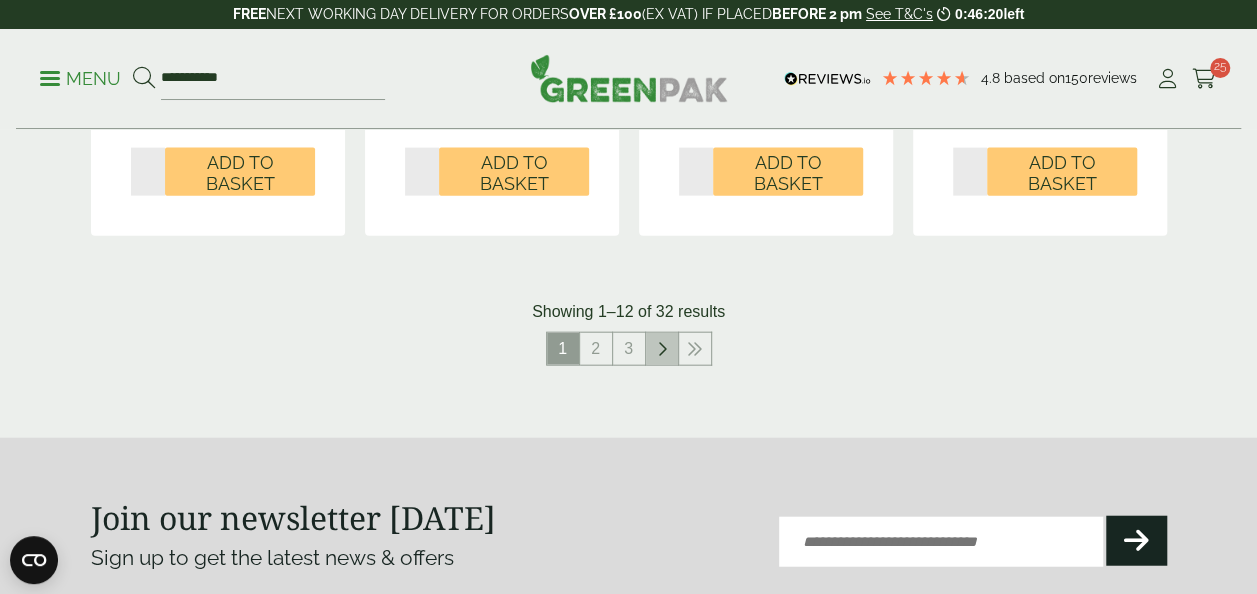 click at bounding box center (662, 349) 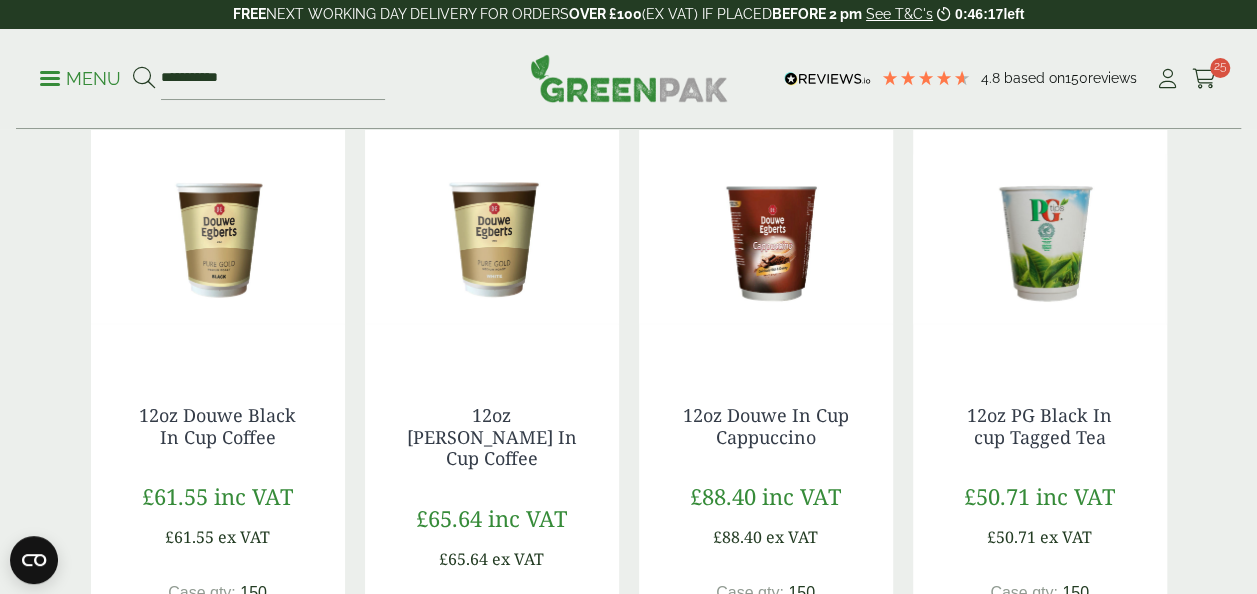 scroll, scrollTop: 1124, scrollLeft: 0, axis: vertical 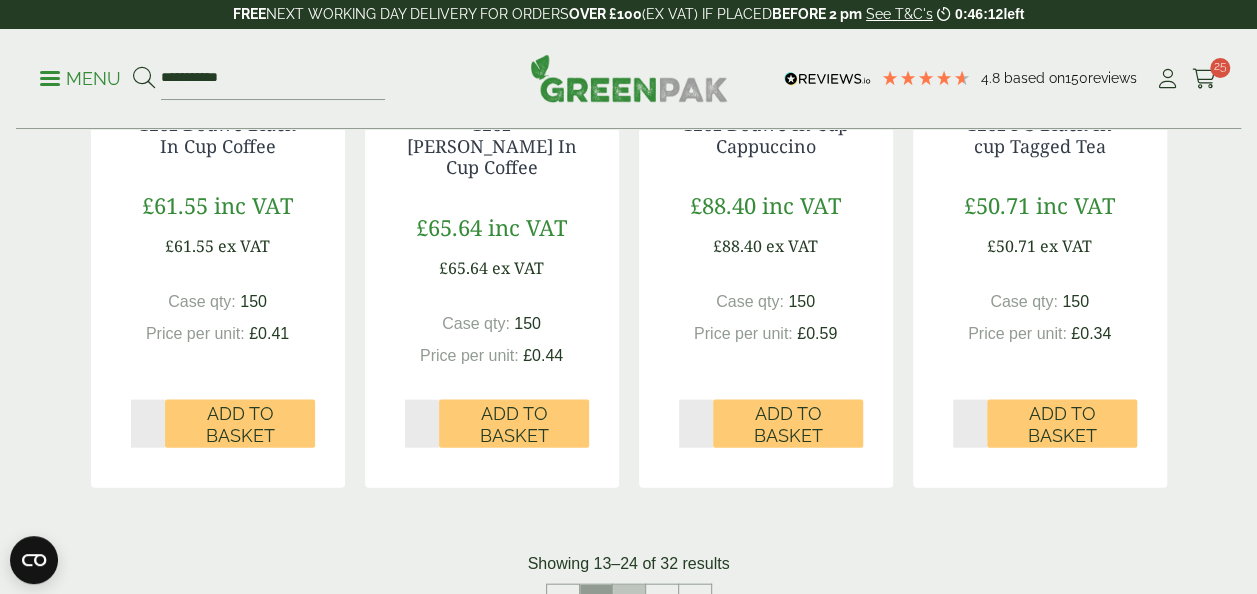 click on "3" at bounding box center [629, 601] 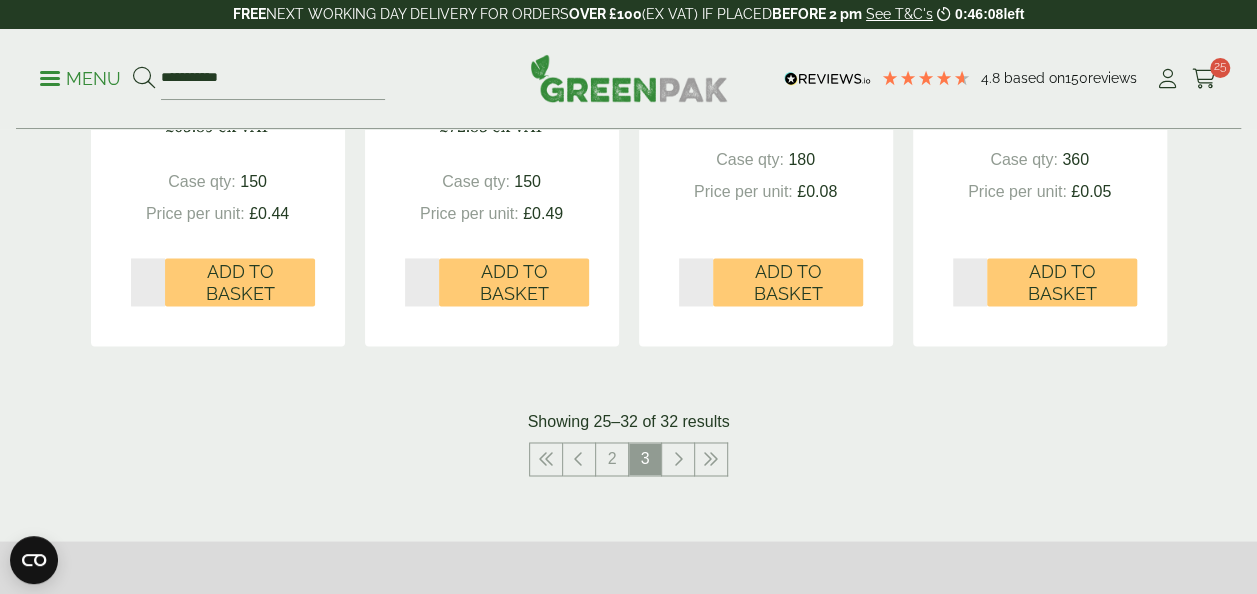 scroll, scrollTop: 894, scrollLeft: 0, axis: vertical 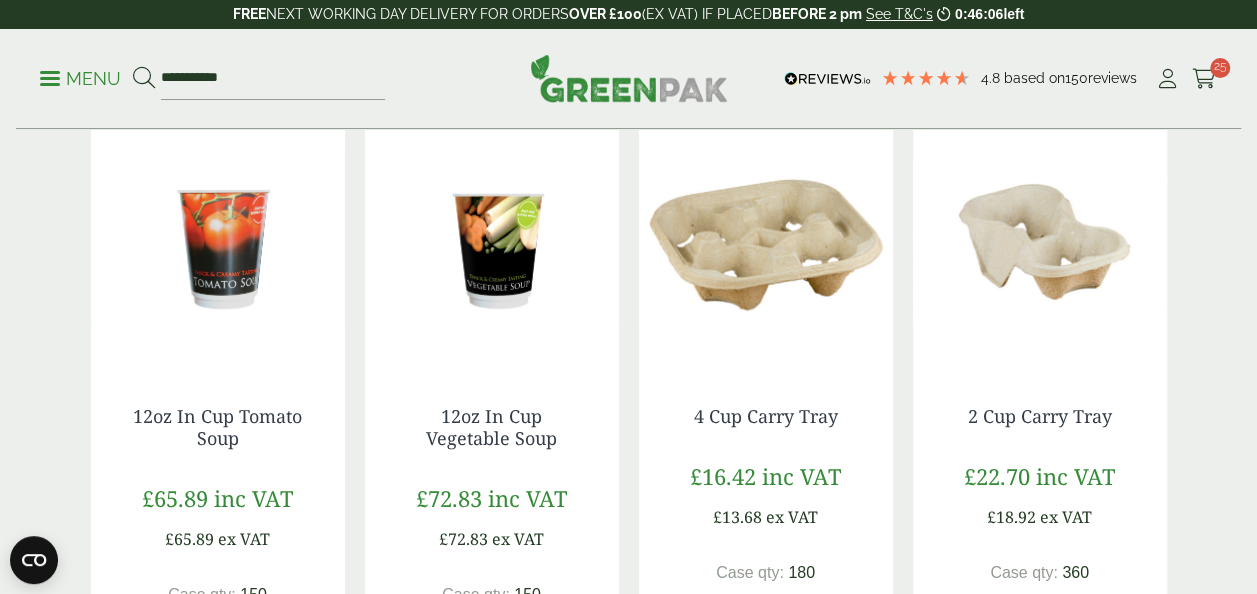 click at bounding box center (766, 241) 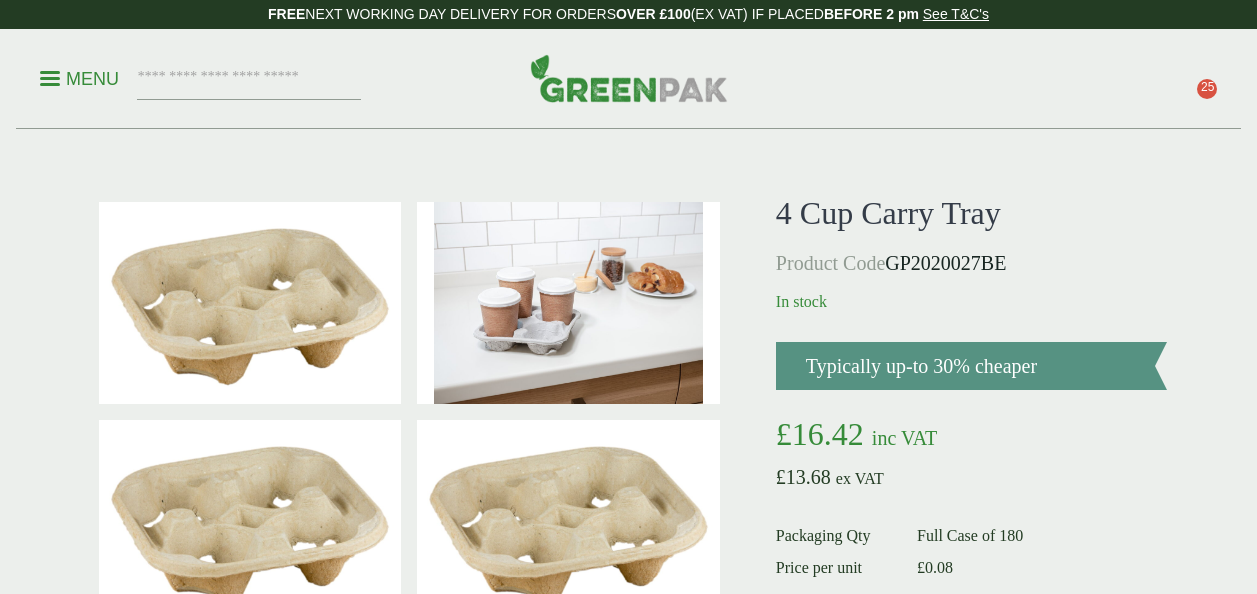 scroll, scrollTop: 0, scrollLeft: 0, axis: both 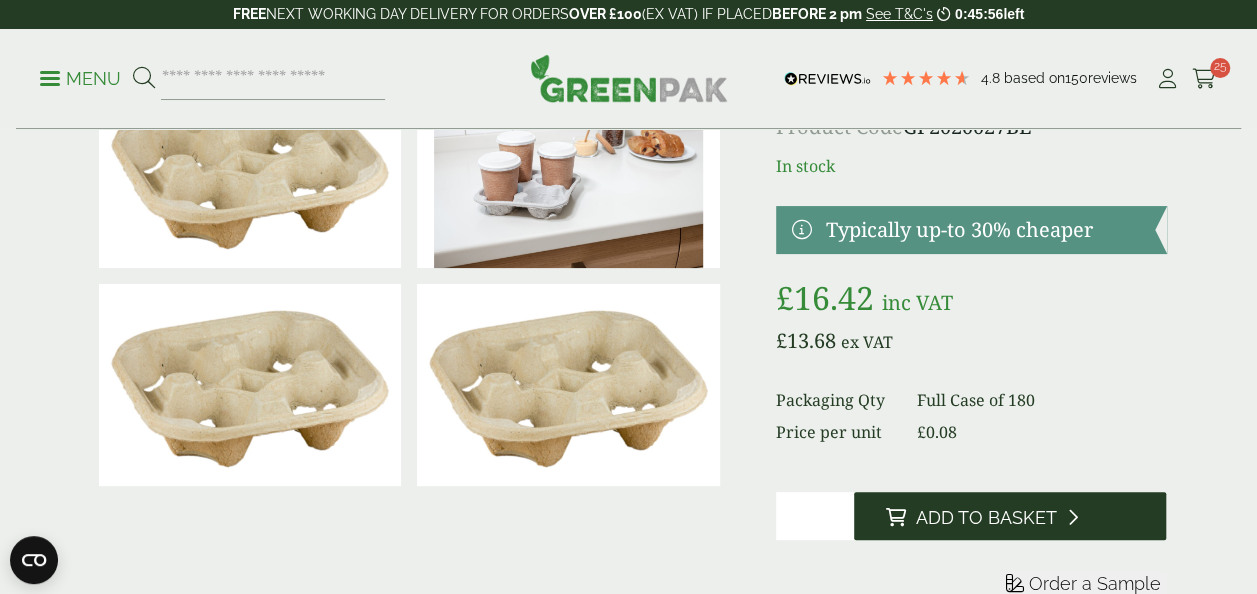click on "Add to Basket" at bounding box center [986, 518] 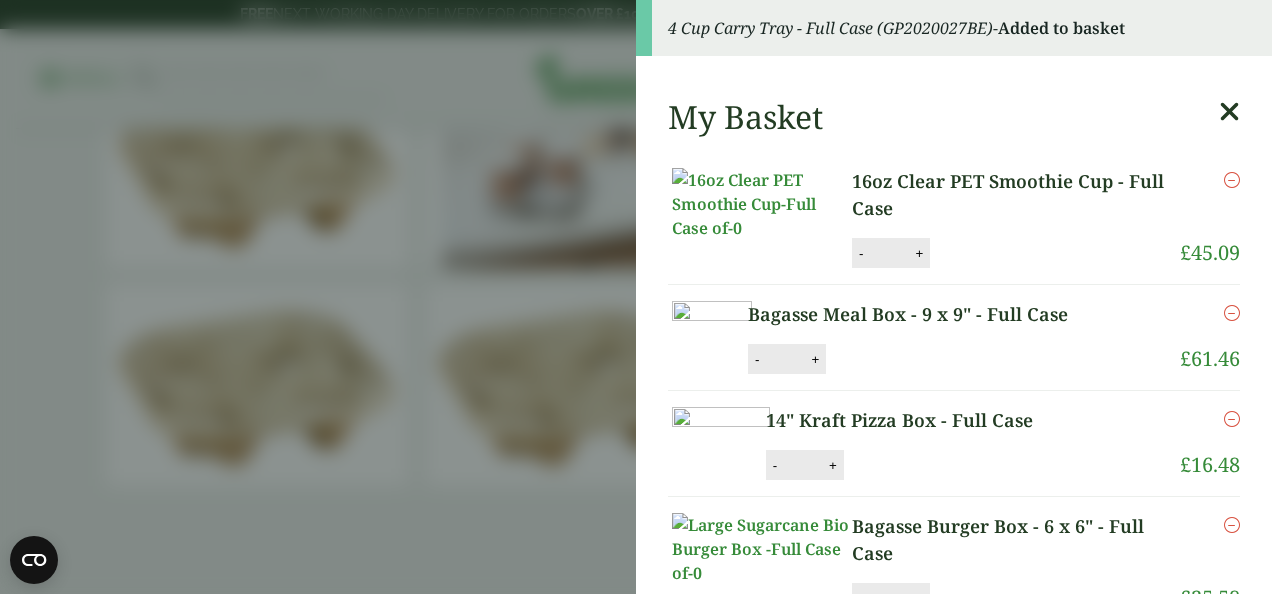 click on "4 Cup Carry Tray - Full Case (GP2020027BE)  -  Added to basket
My Basket
16oz Clear PET Smoothie Cup - Full Case
16oz Clear PET Smoothie Cup - Full Case quantity
- * +
Update
Remove
£" at bounding box center [636, 297] 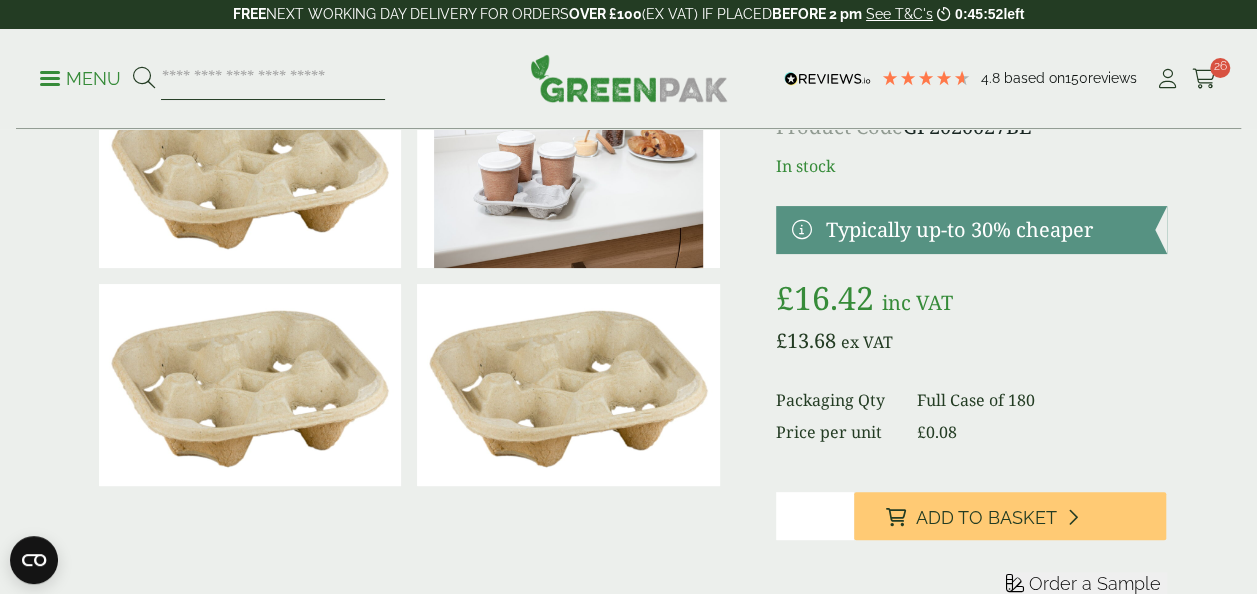 click at bounding box center (273, 79) 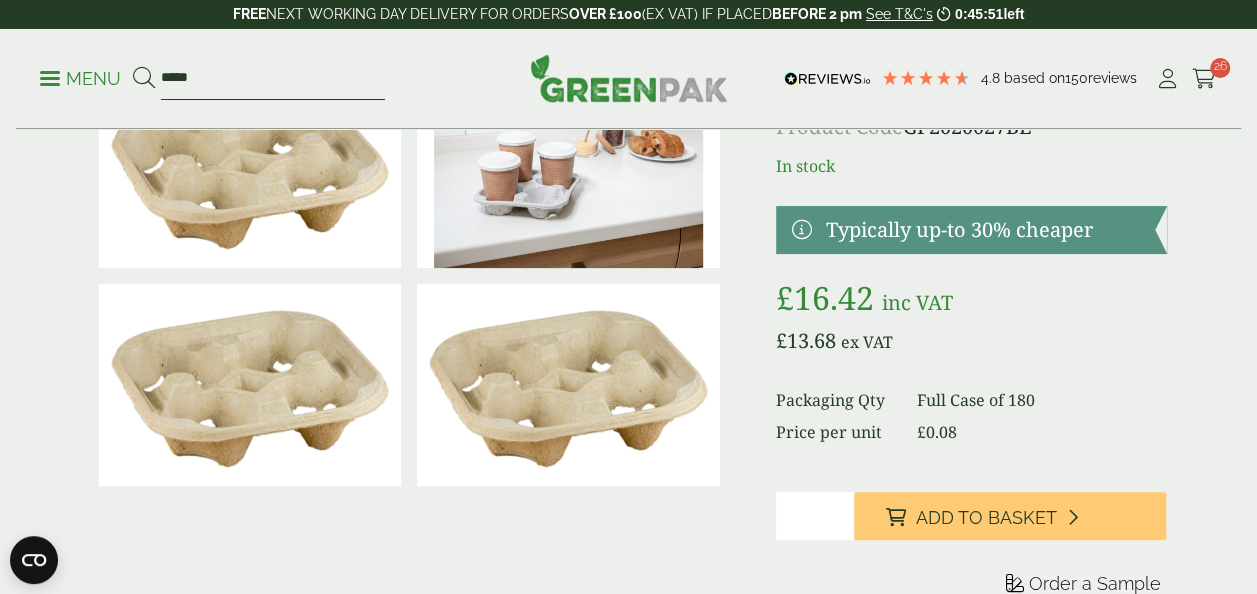 type on "*****" 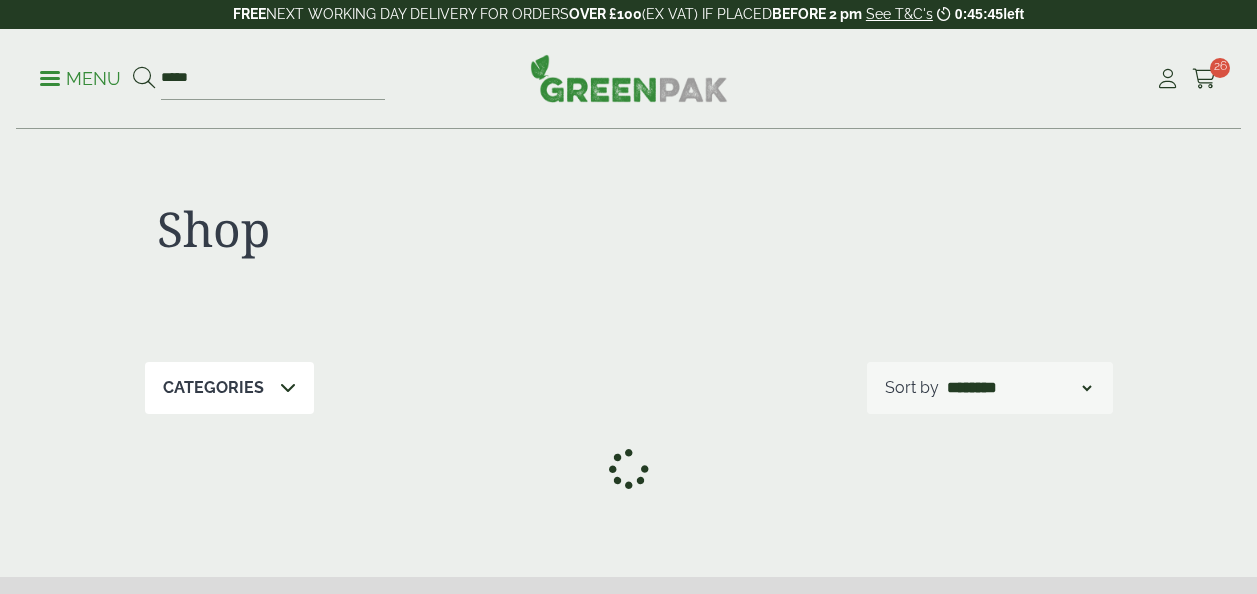 scroll, scrollTop: 140, scrollLeft: 0, axis: vertical 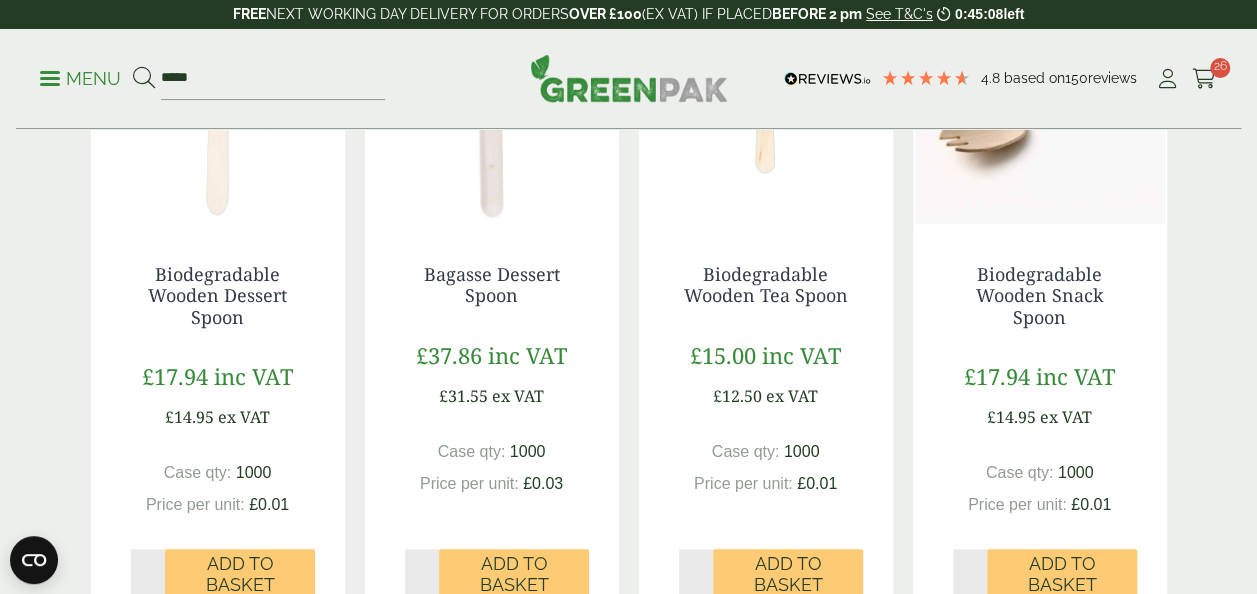 click on "Shop
Categories
Bagasse (1)
Bestsellers (1)
Cutlery (5)
Cutlery & Napkins (5)
Fish & Chips Packaging (4)" at bounding box center (628, 566) 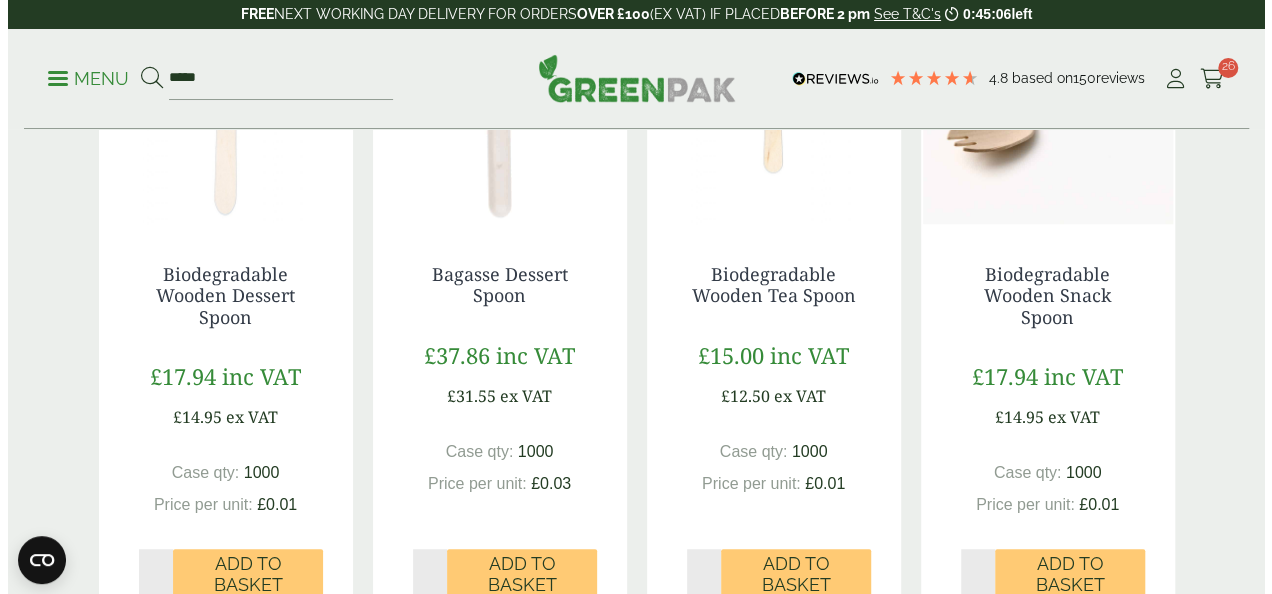 scroll, scrollTop: 0, scrollLeft: 0, axis: both 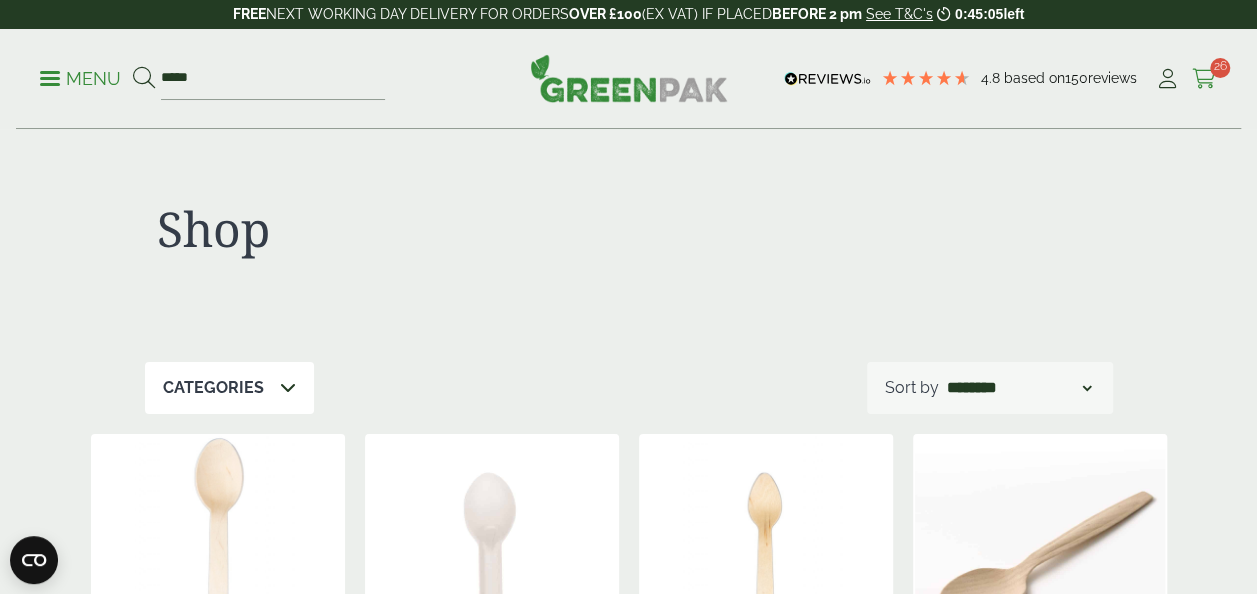 click at bounding box center [1204, 79] 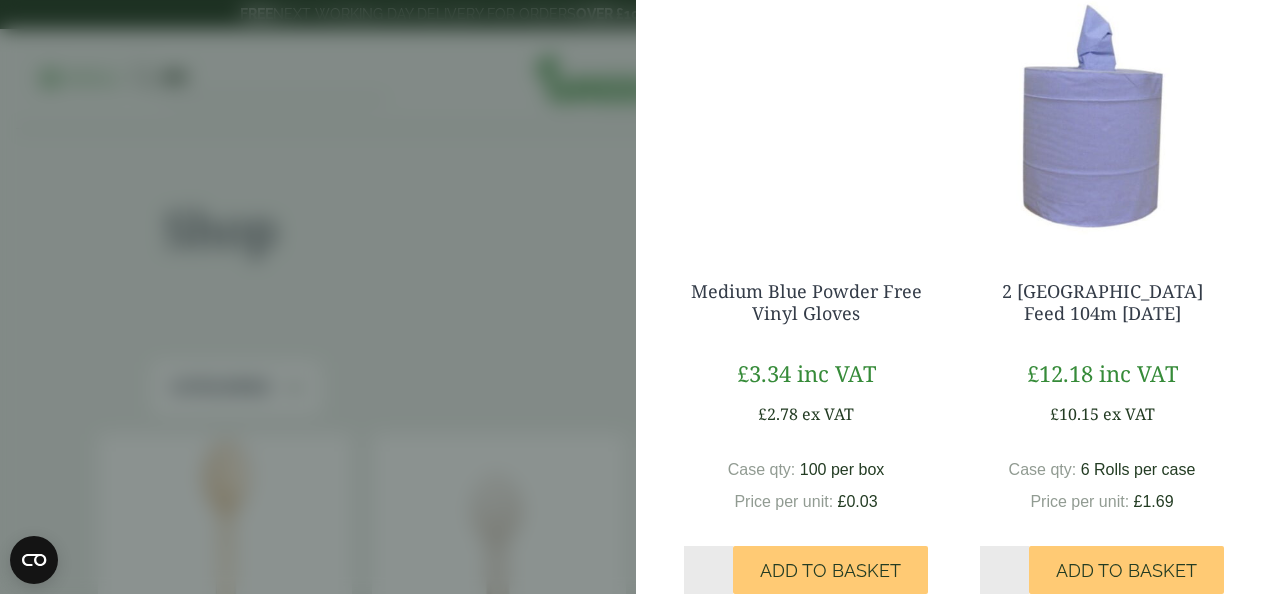 scroll, scrollTop: 2073, scrollLeft: 0, axis: vertical 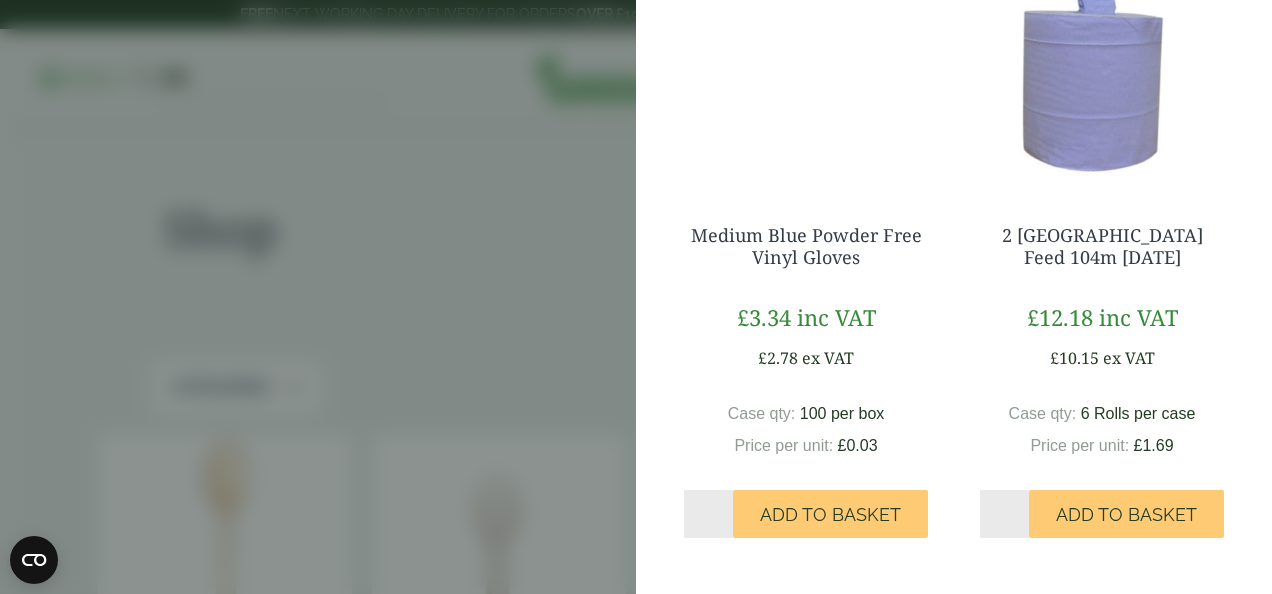 click on "Proceed to Checkout" at bounding box center (954, -197) 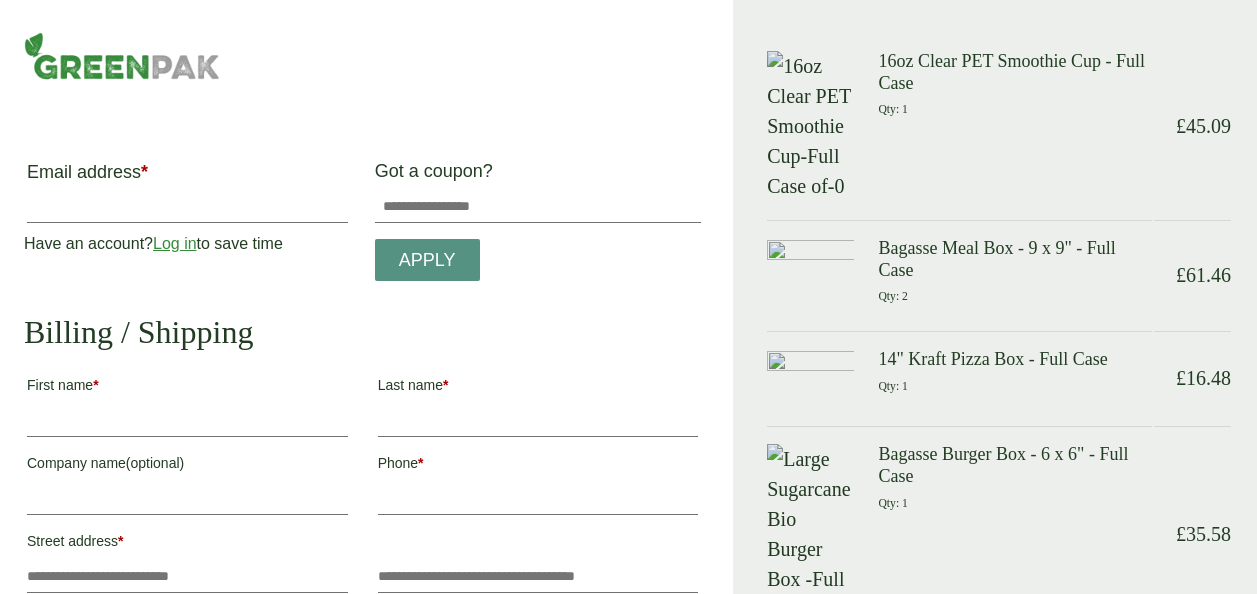 scroll, scrollTop: 0, scrollLeft: 0, axis: both 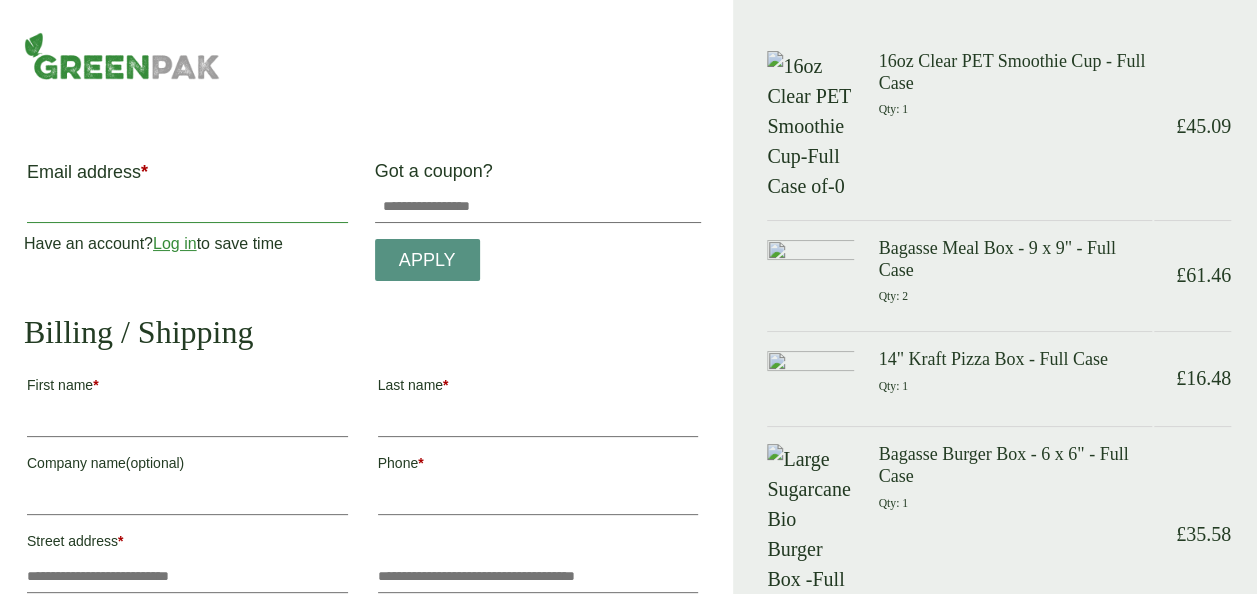 click on "Email address  *" at bounding box center [187, 207] 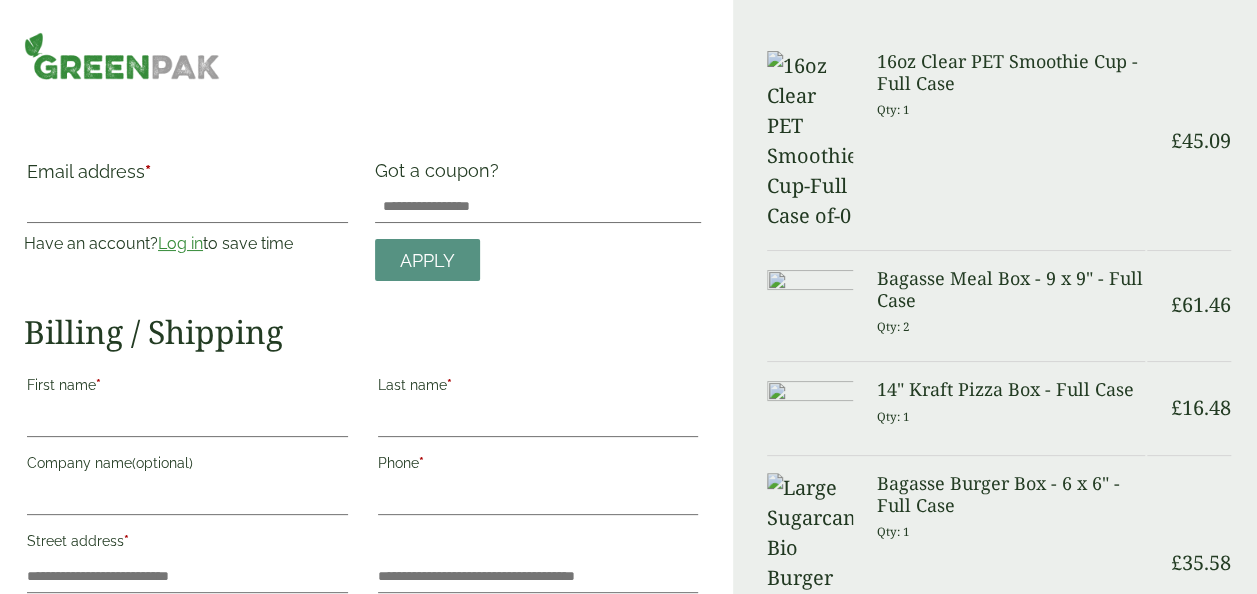 click on "Log in" at bounding box center [180, 243] 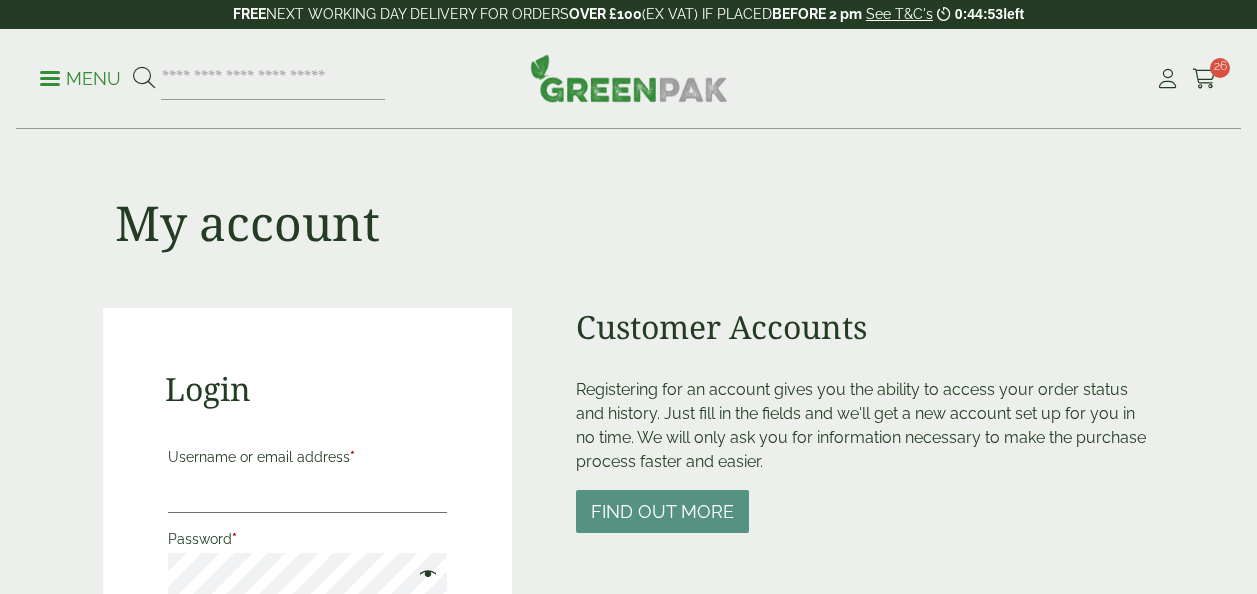 scroll, scrollTop: 0, scrollLeft: 0, axis: both 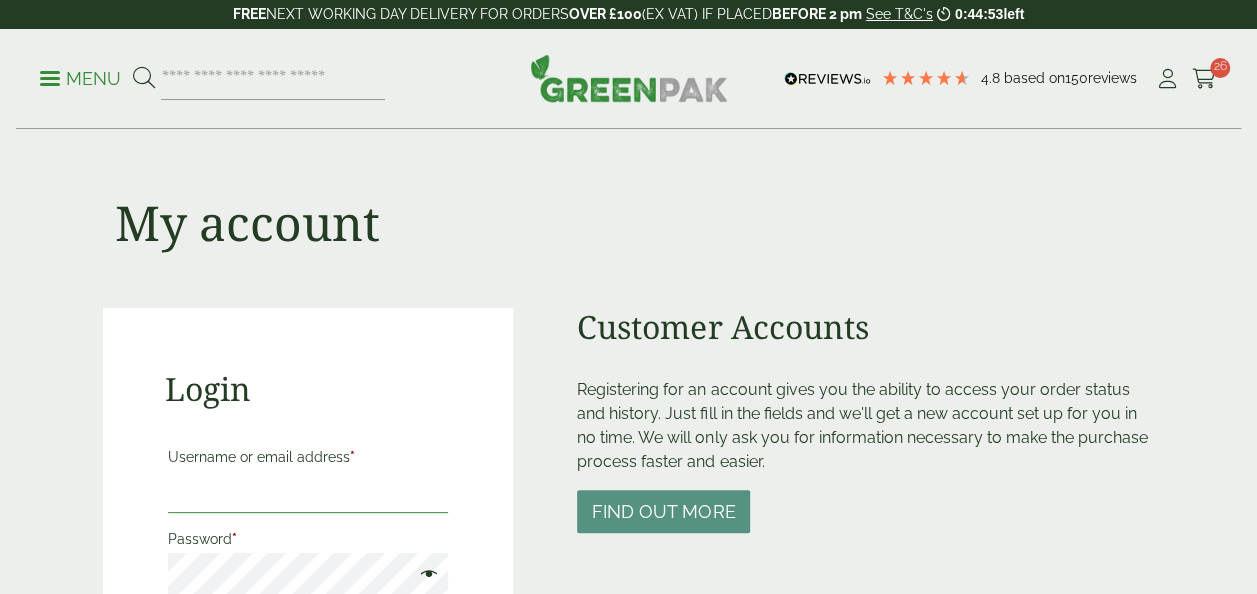 type on "**********" 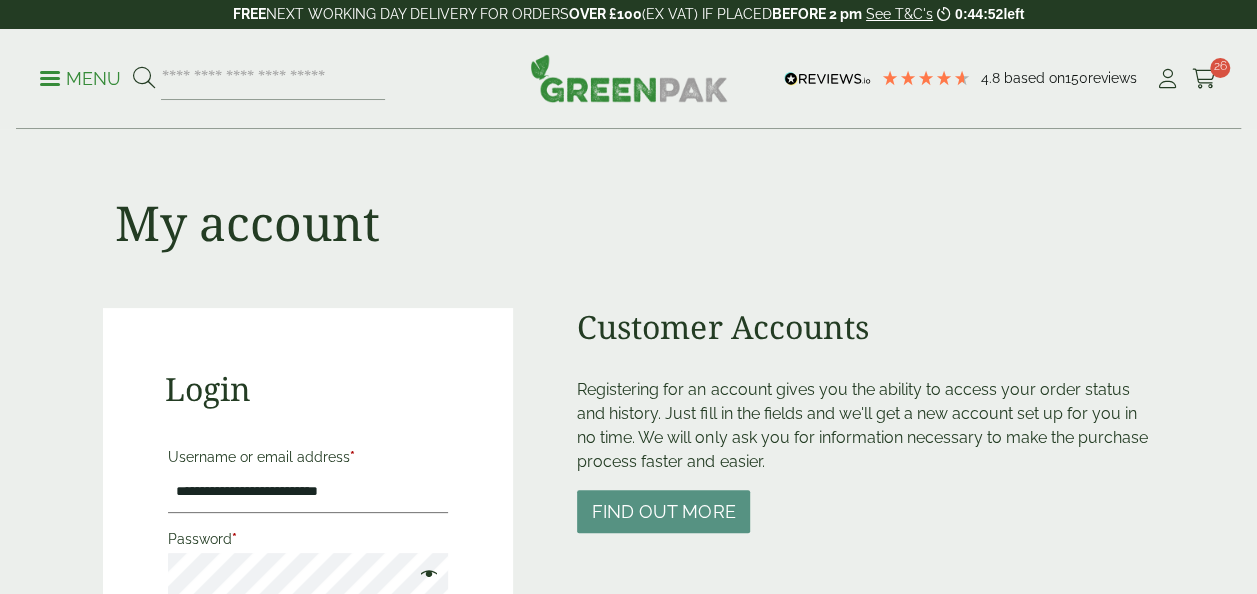 scroll, scrollTop: 534, scrollLeft: 0, axis: vertical 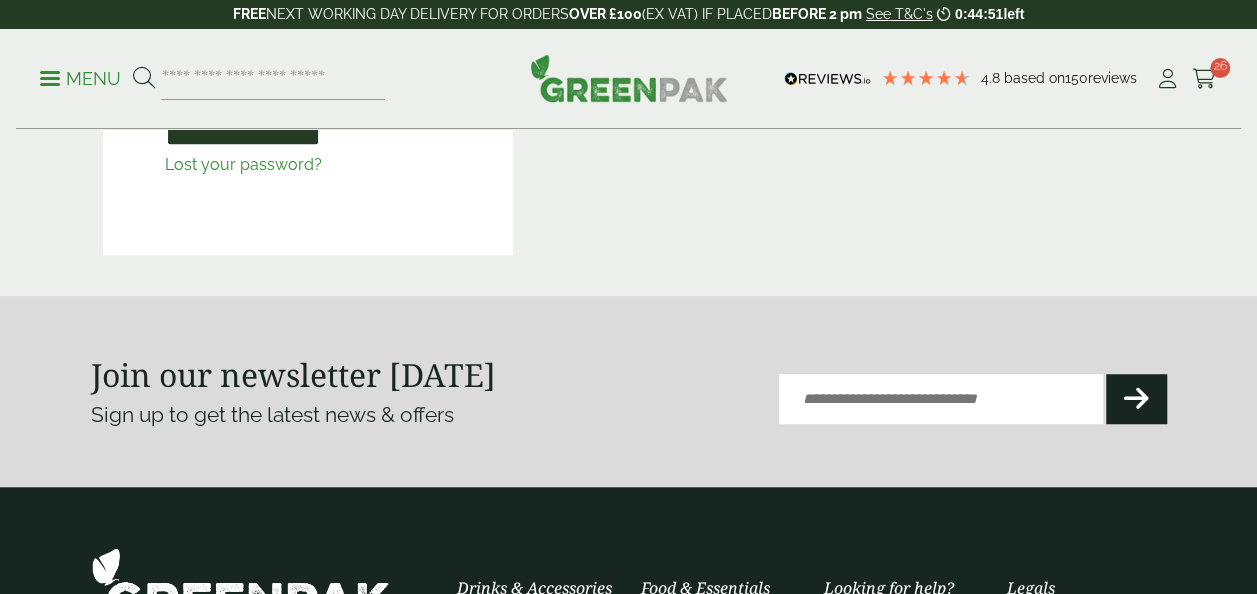 click on "Log in" at bounding box center (243, 122) 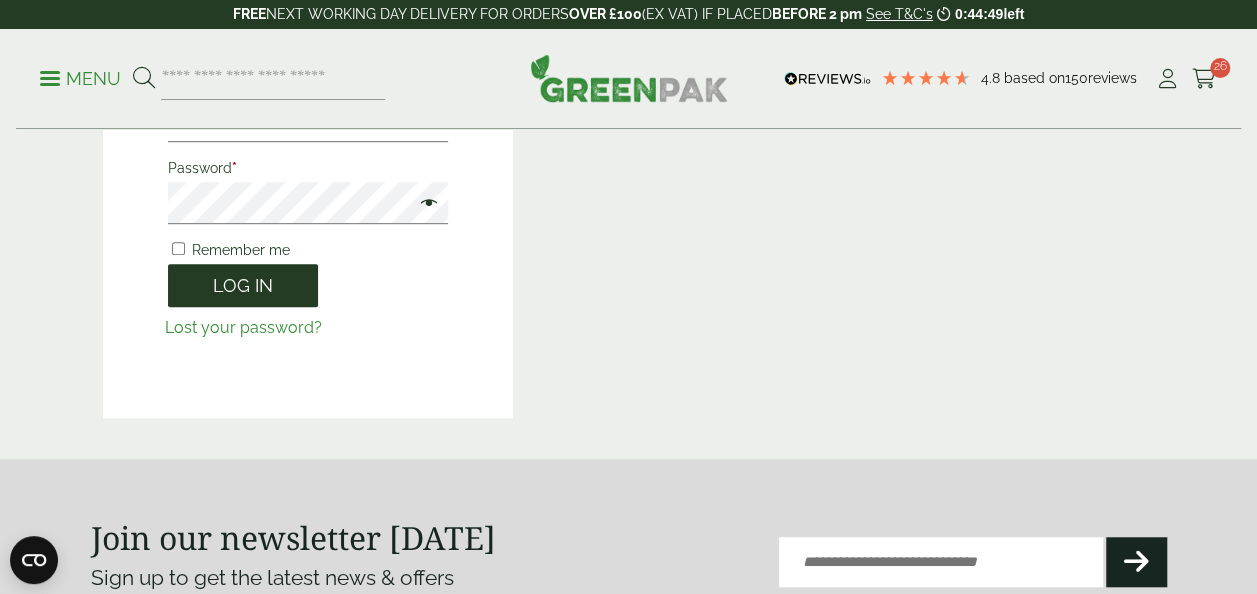 scroll, scrollTop: 440, scrollLeft: 0, axis: vertical 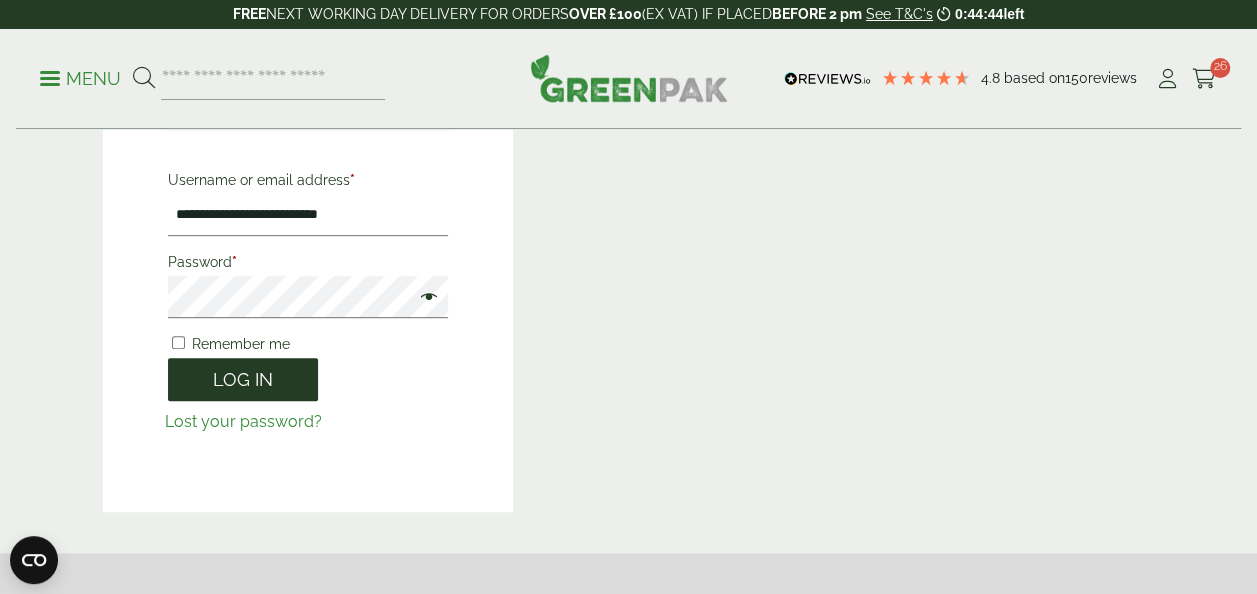 click on "Log in" at bounding box center (243, 379) 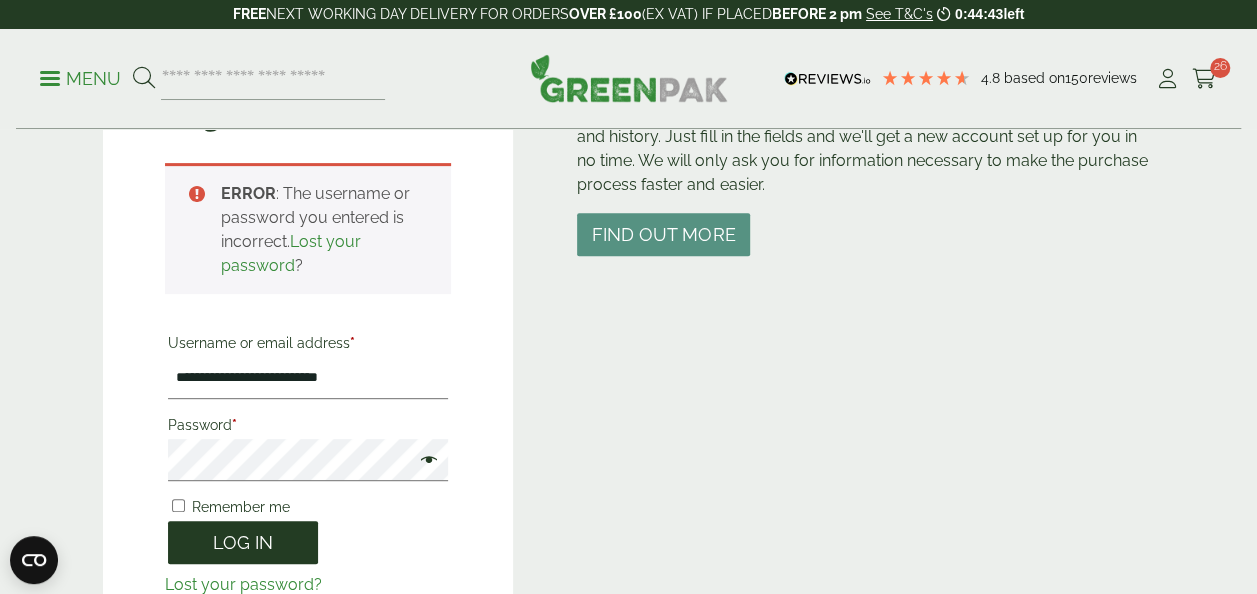 scroll, scrollTop: 440, scrollLeft: 0, axis: vertical 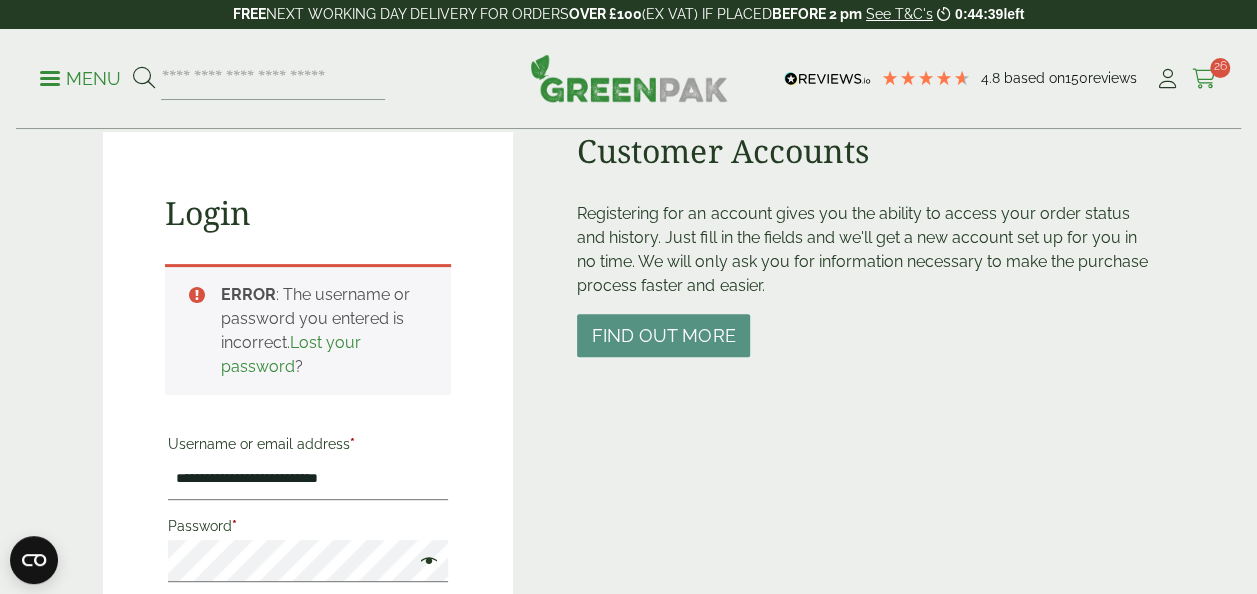 click at bounding box center [1204, 79] 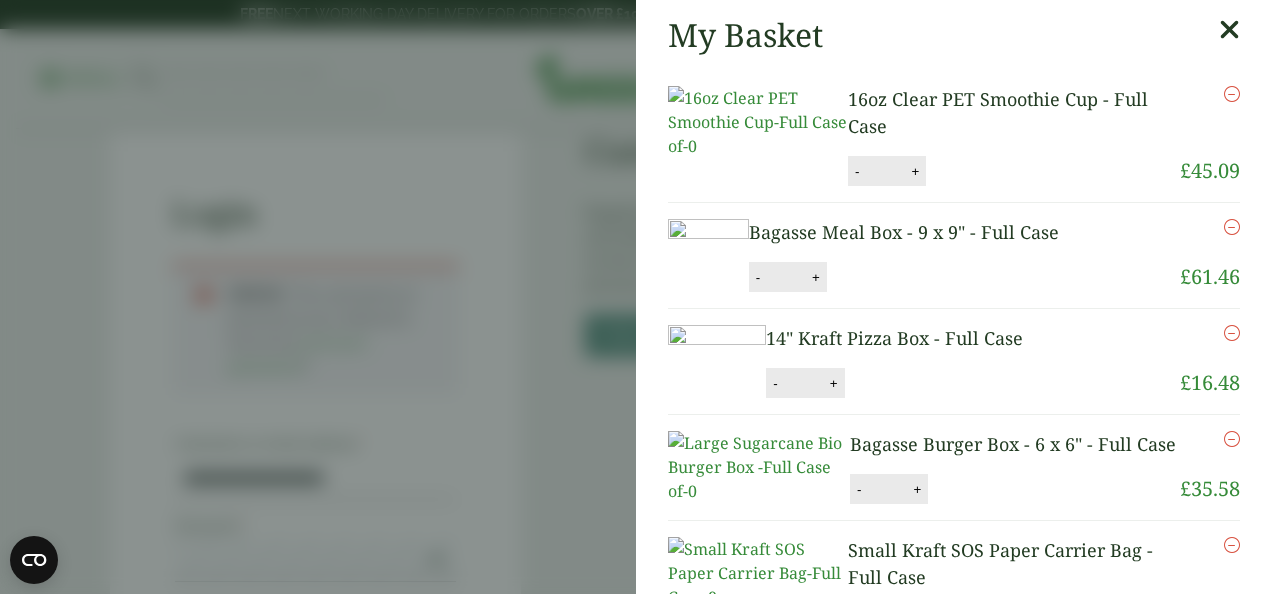 scroll, scrollTop: 520, scrollLeft: 0, axis: vertical 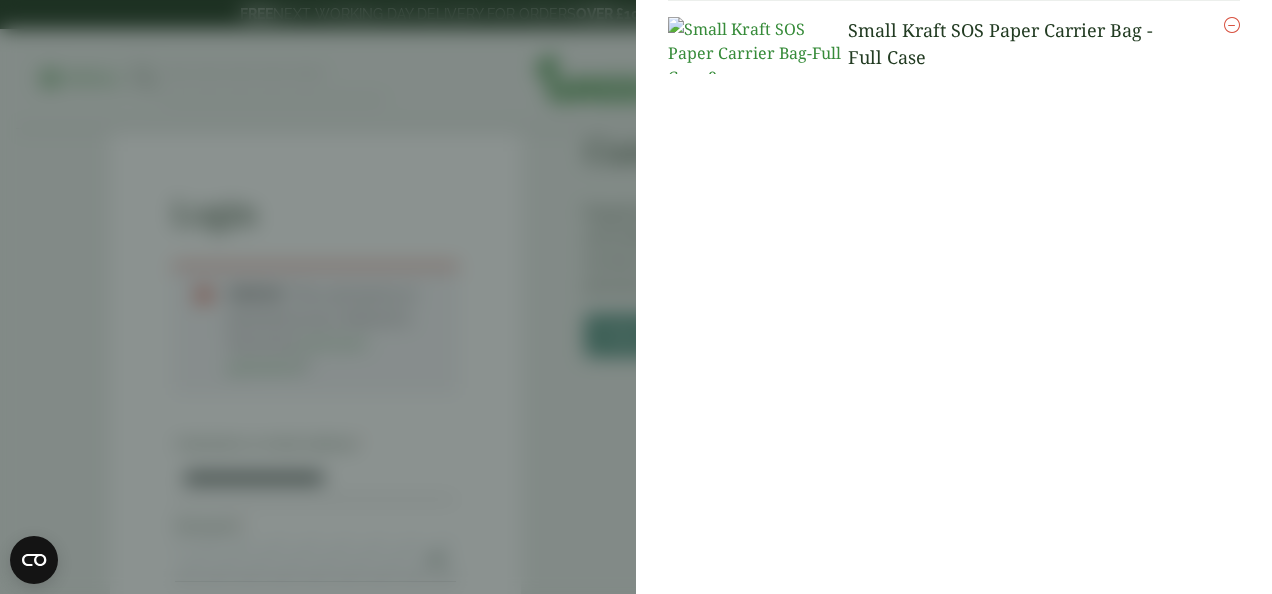 click on "My Basket
16oz Clear PET Smoothie Cup - Full Case
16oz Clear PET Smoothie Cup - Full Case quantity
- * +
Update
Remove
£ 45.09" at bounding box center (954, 297) 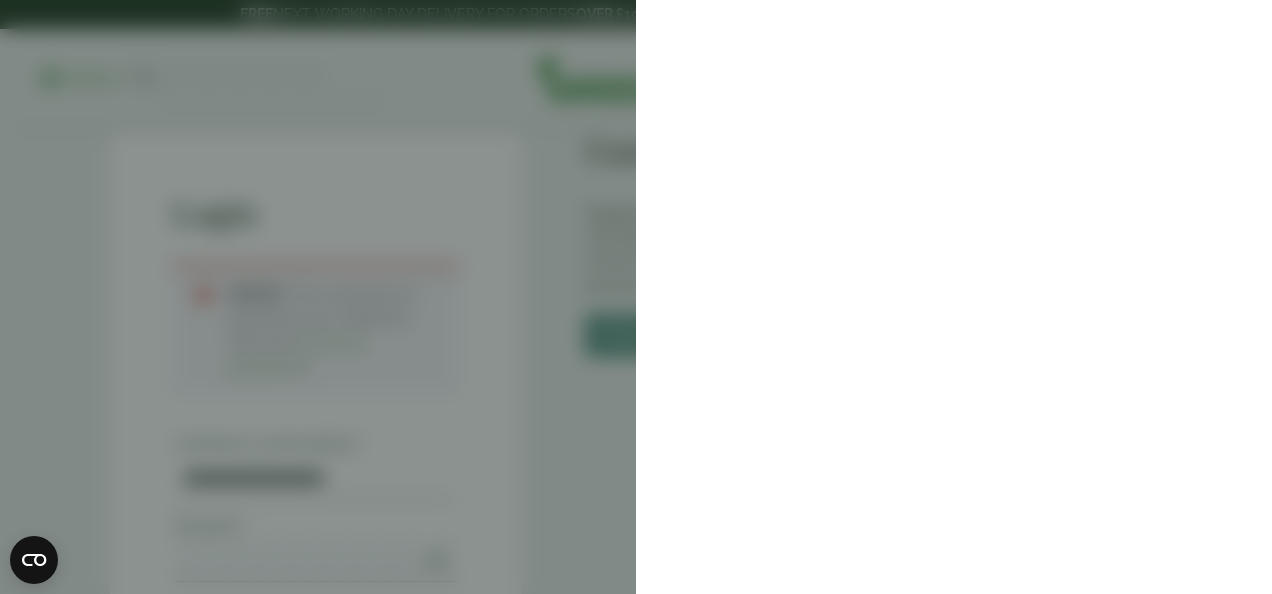 scroll, scrollTop: 1574, scrollLeft: 0, axis: vertical 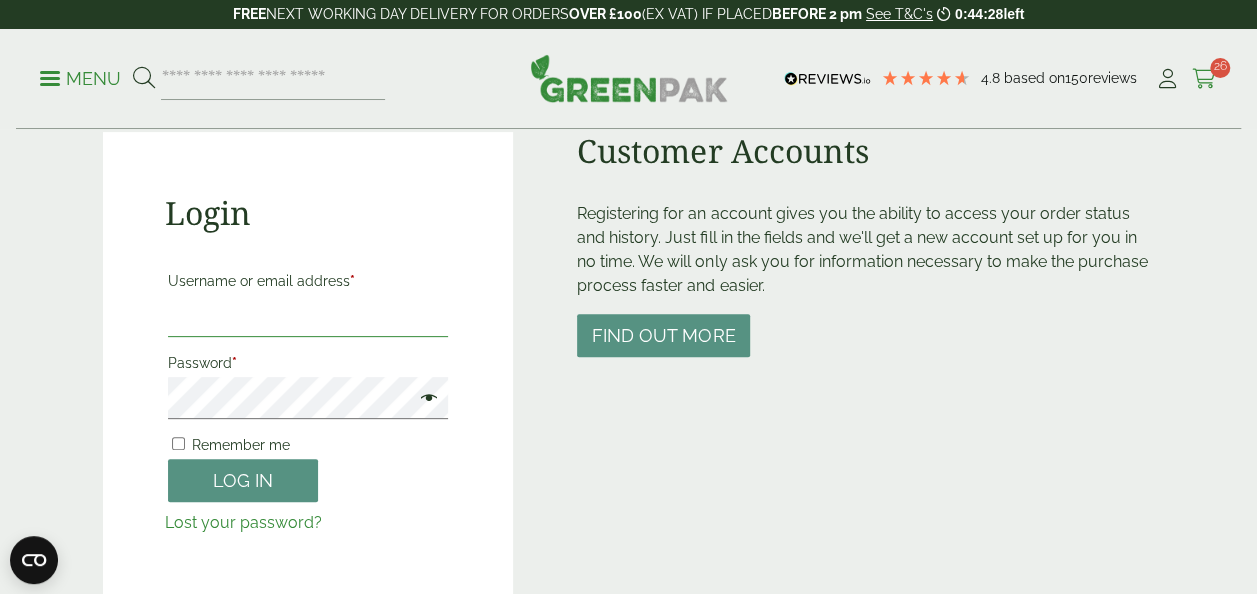 type on "**********" 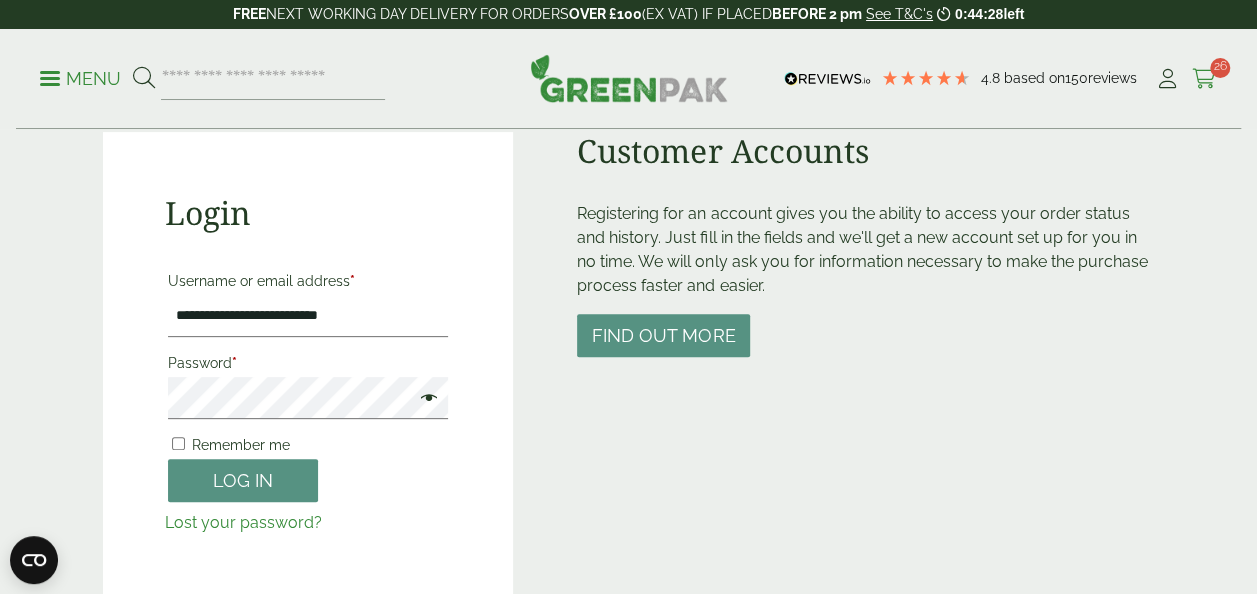 click on "Cart
26" at bounding box center (1204, 79) 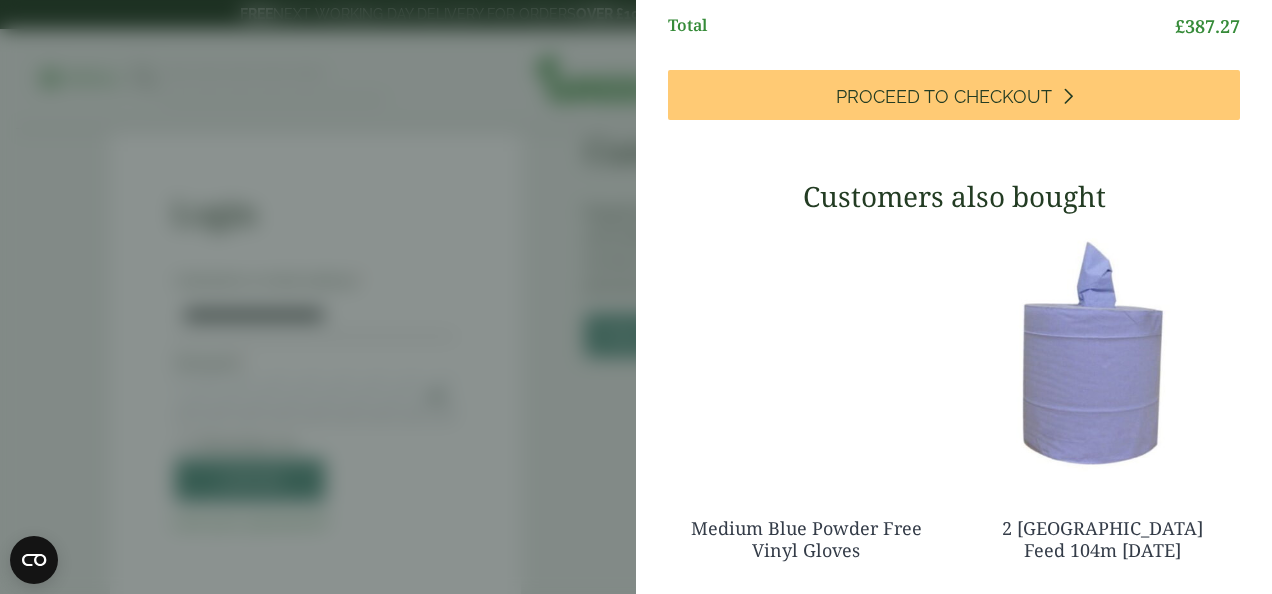 scroll, scrollTop: 1981, scrollLeft: 0, axis: vertical 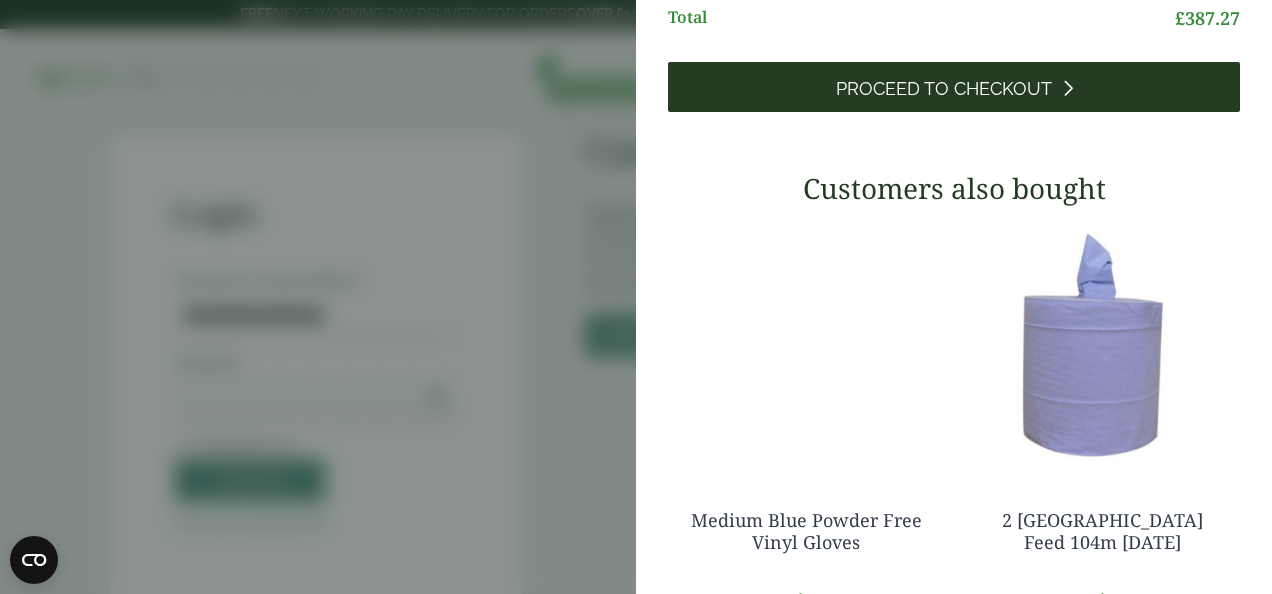 click on "Proceed to Checkout" at bounding box center (954, 87) 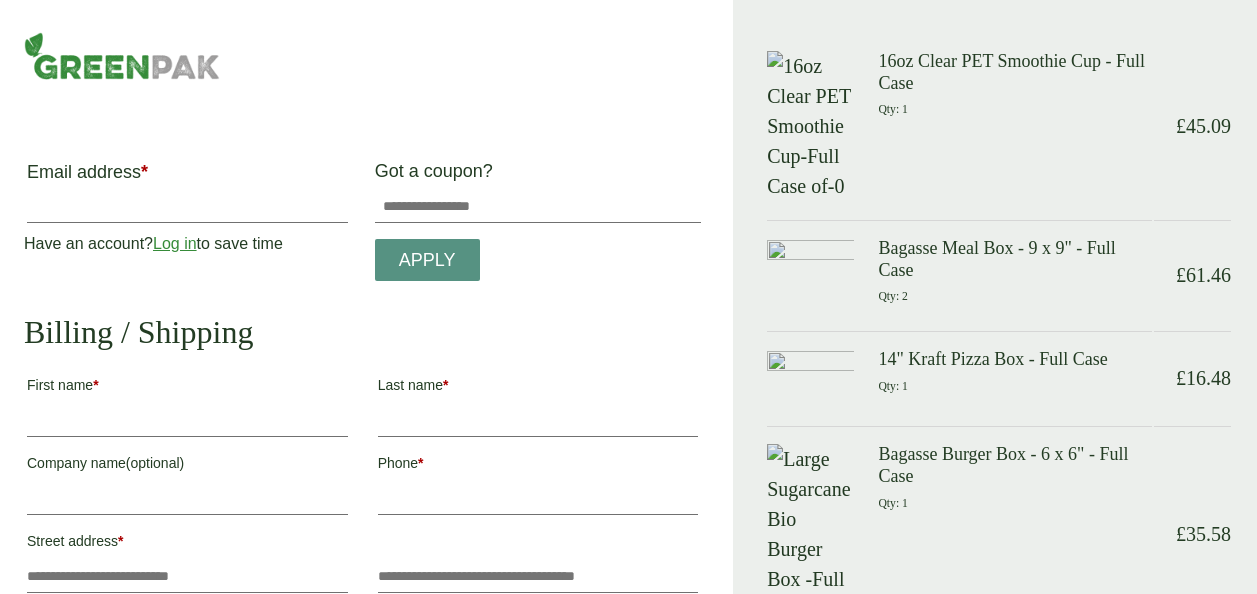 scroll, scrollTop: 0, scrollLeft: 0, axis: both 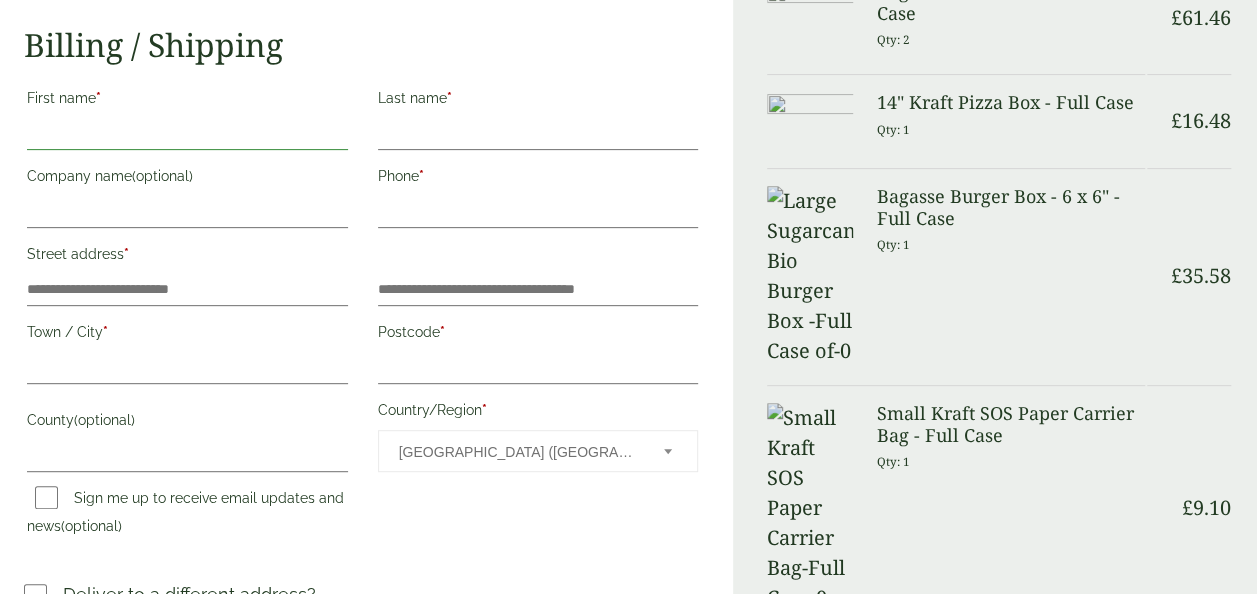 click on "First name  *" at bounding box center [187, 134] 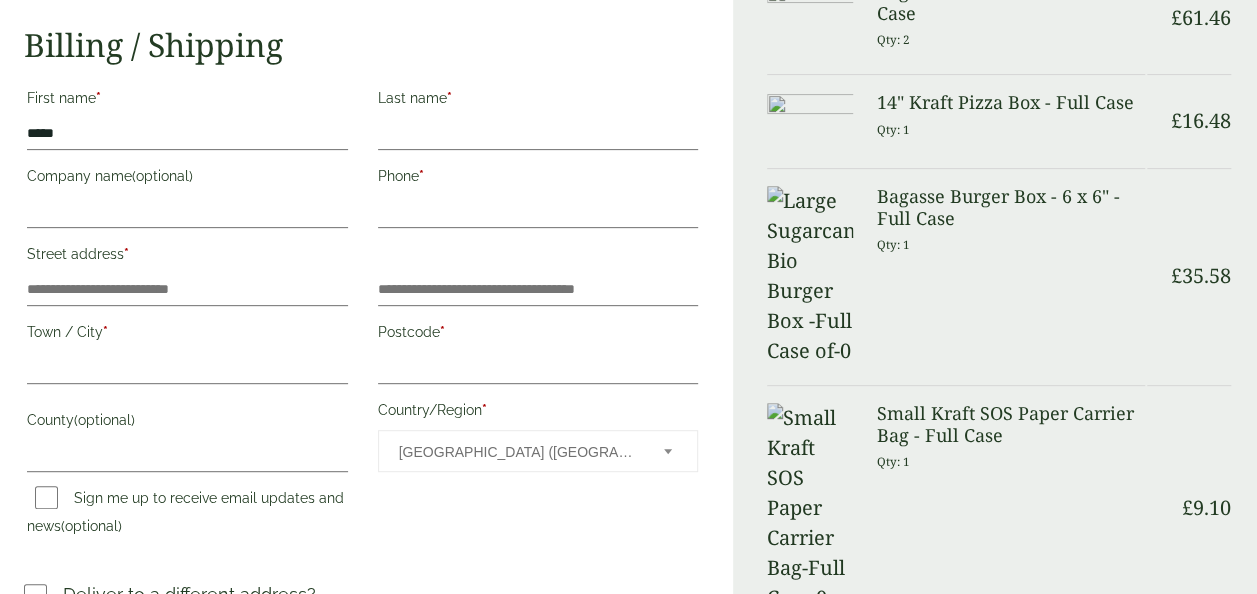 type on "**********" 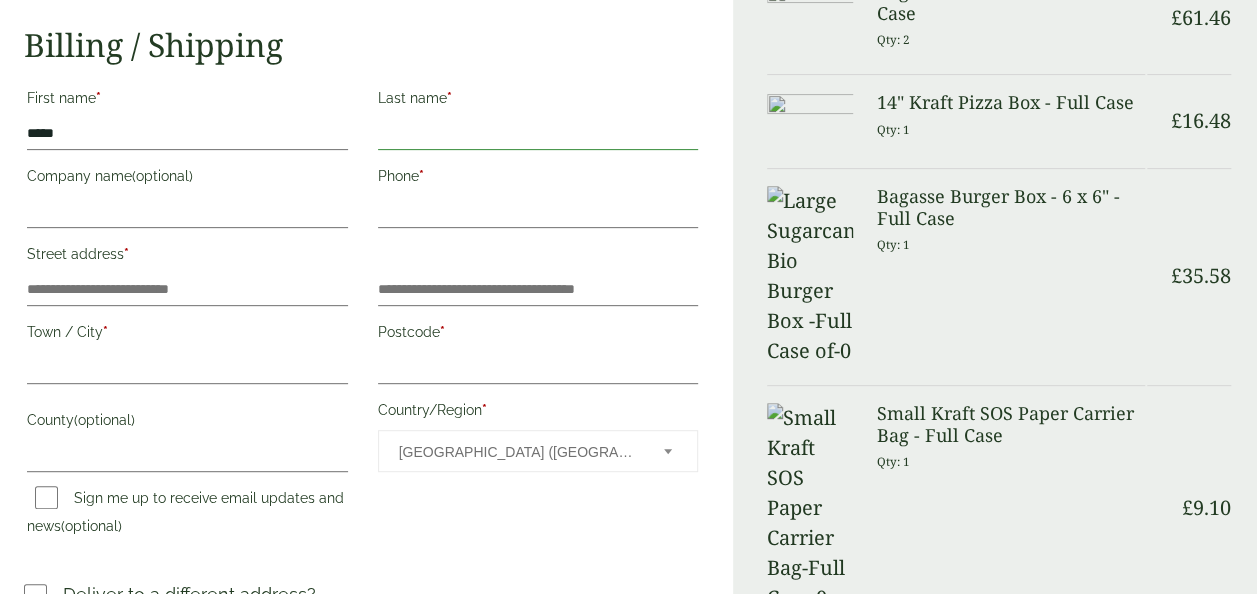 type on "*******" 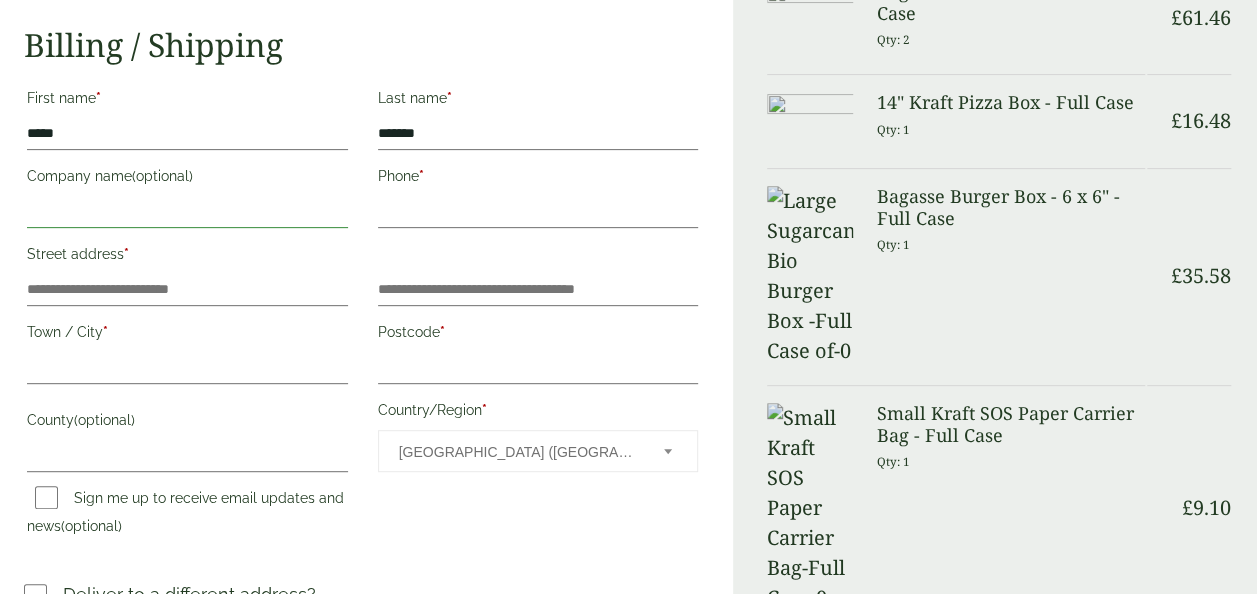 type on "**********" 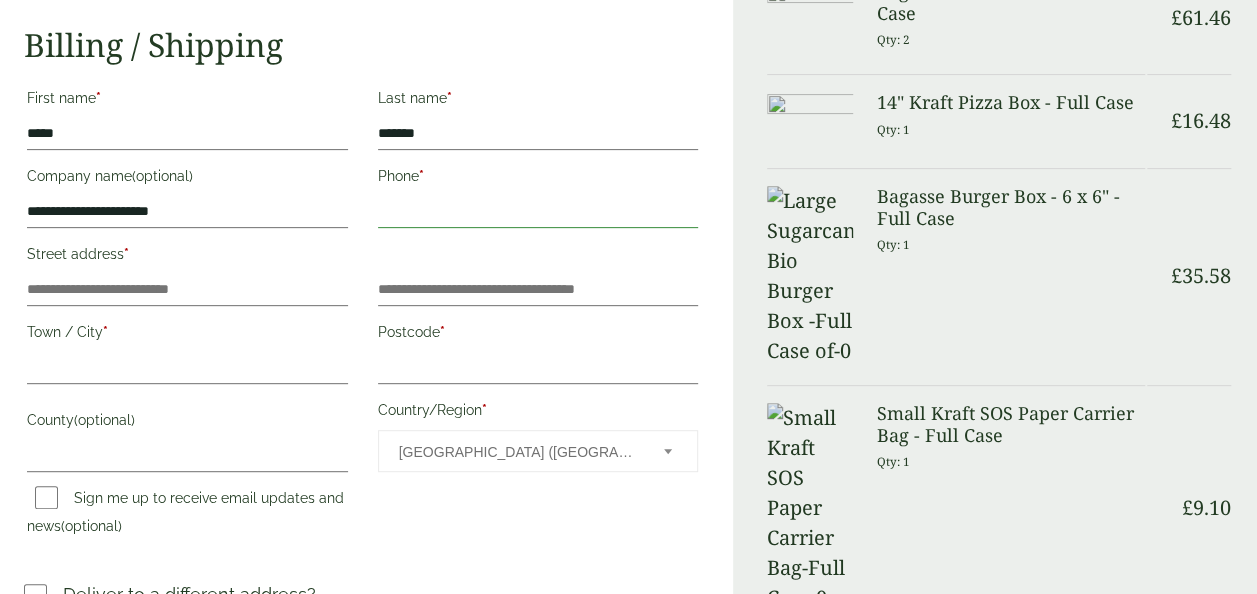 type on "**********" 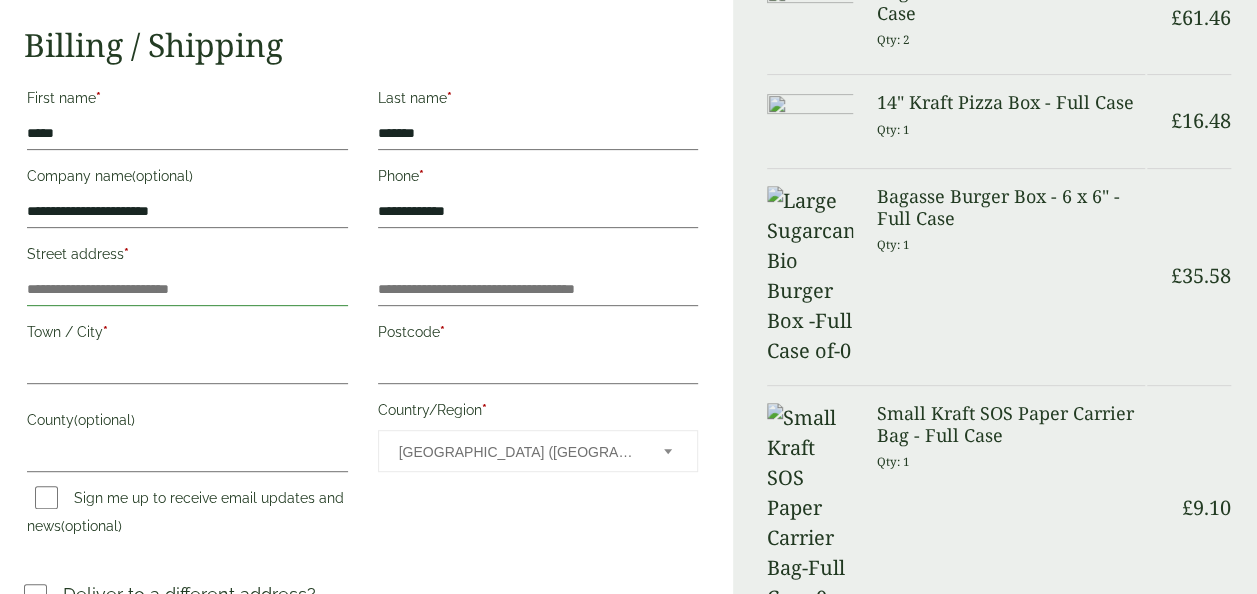 type on "**********" 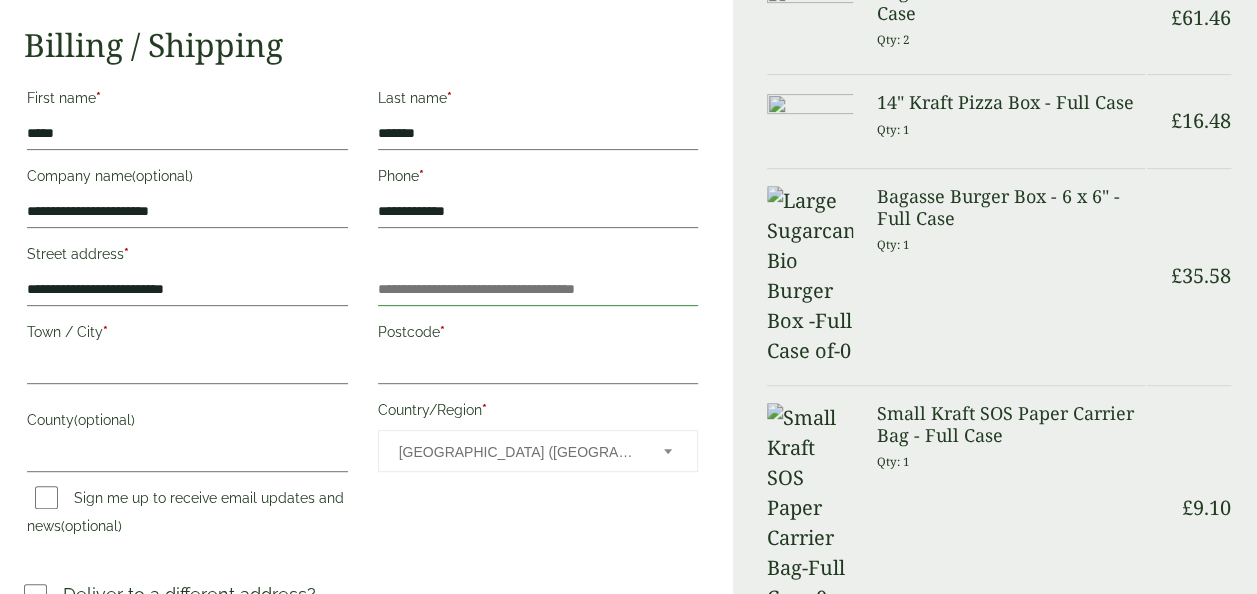 type on "**********" 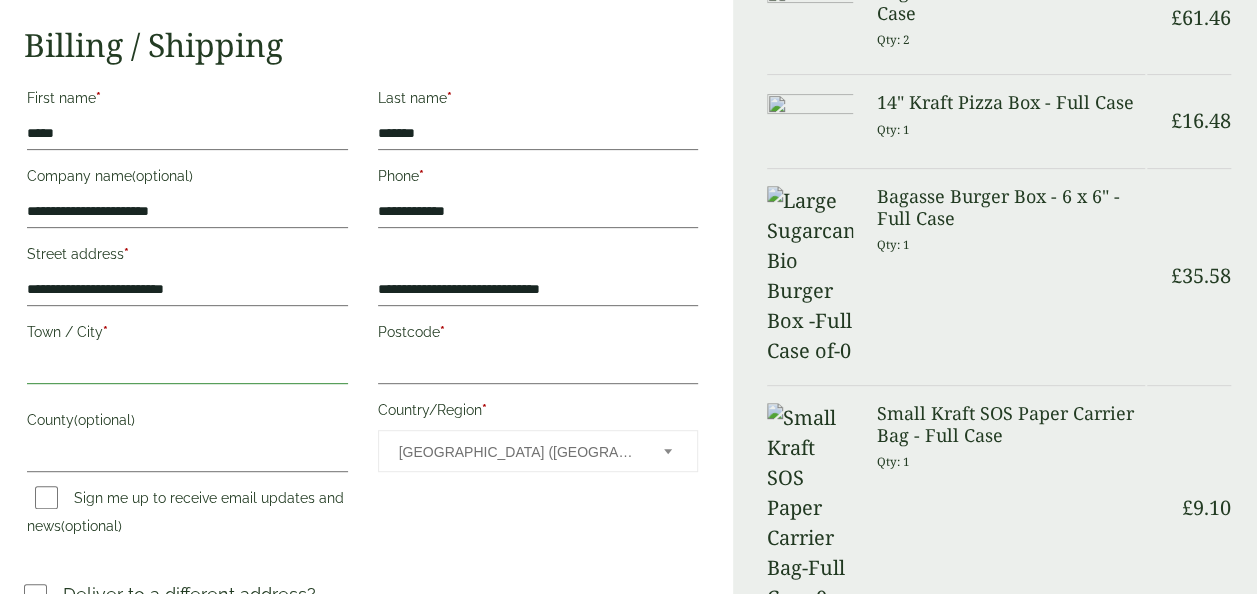 type on "*******" 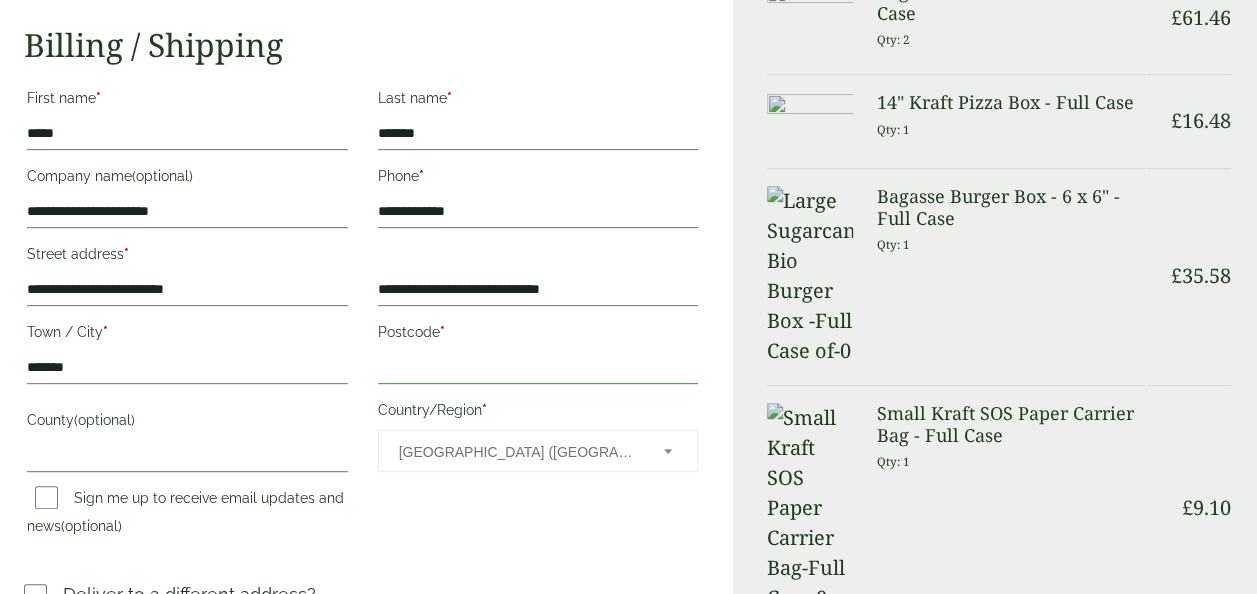 type on "********" 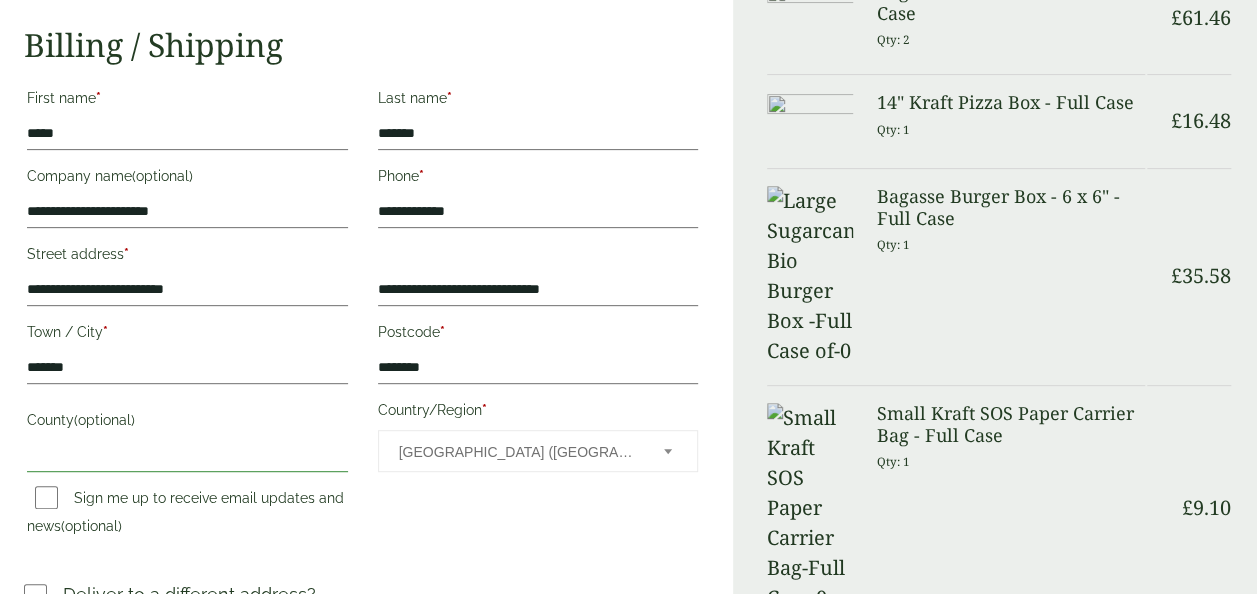 type on "**********" 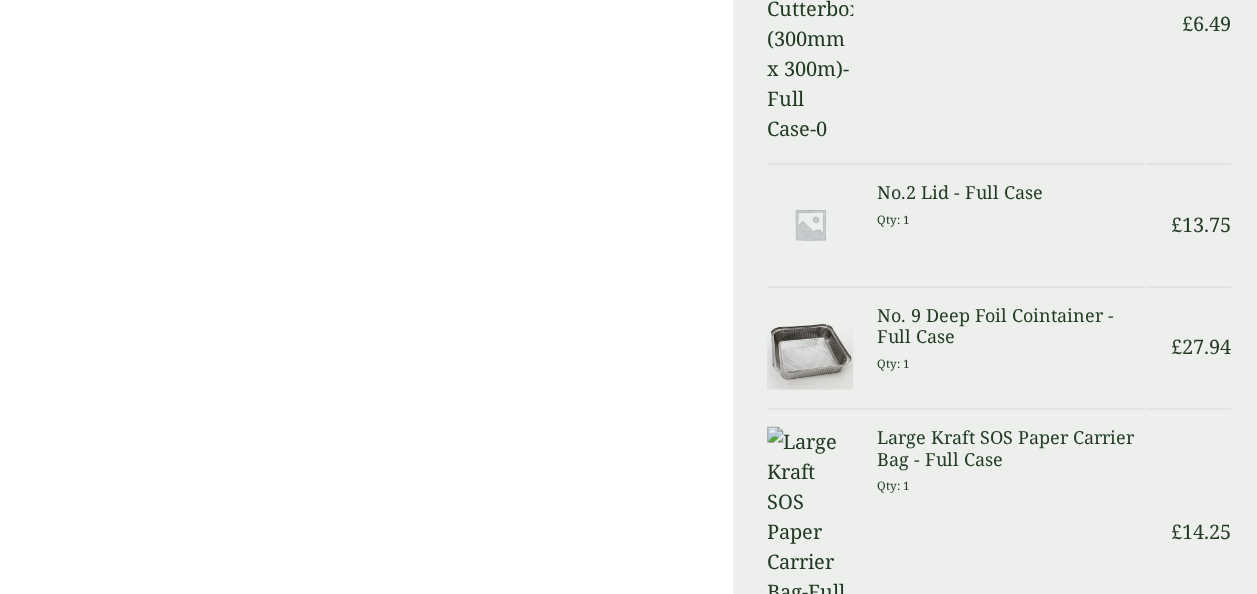 scroll, scrollTop: 1858, scrollLeft: 0, axis: vertical 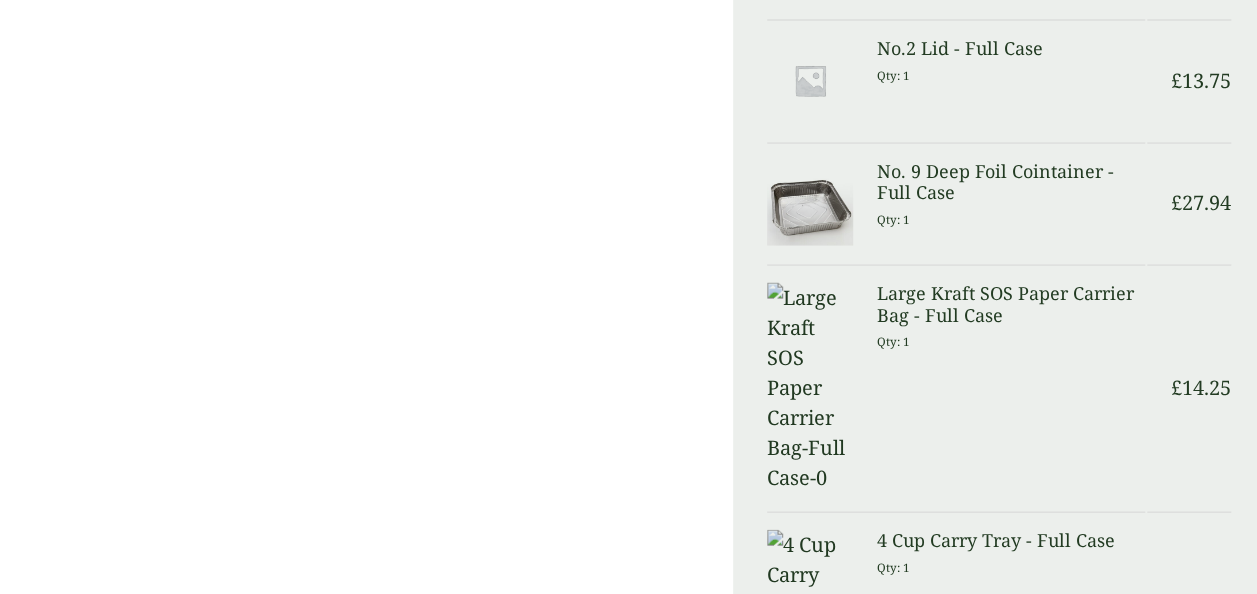 click on "I have read and agree to the website  terms and conditions" at bounding box center [995, 1395] 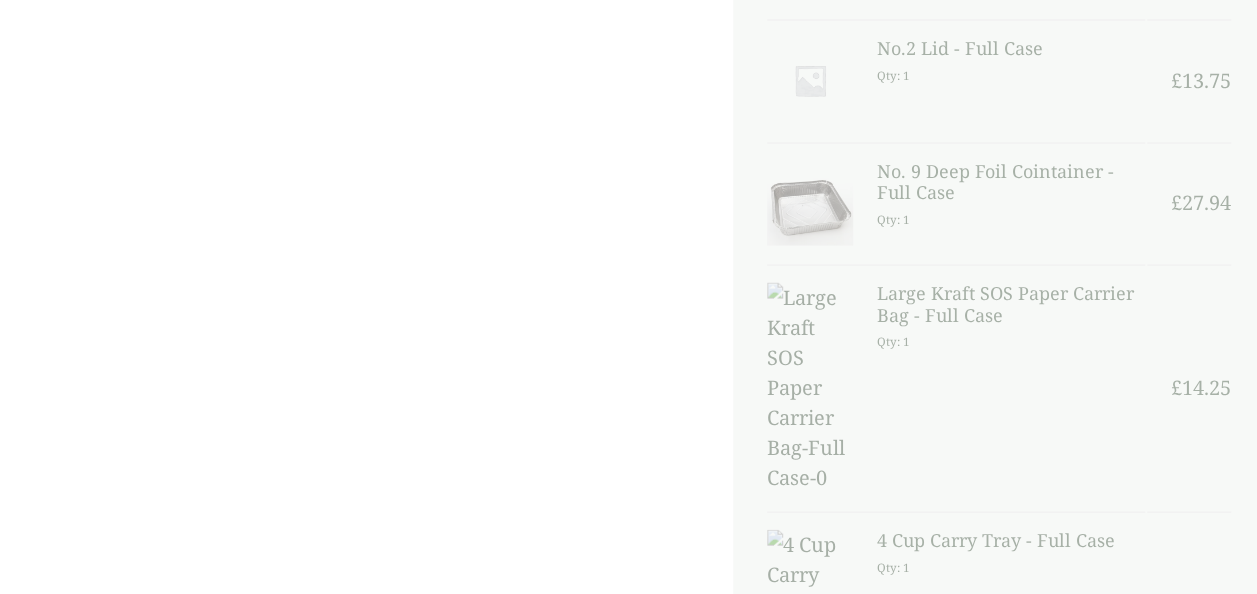 scroll, scrollTop: 0, scrollLeft: 0, axis: both 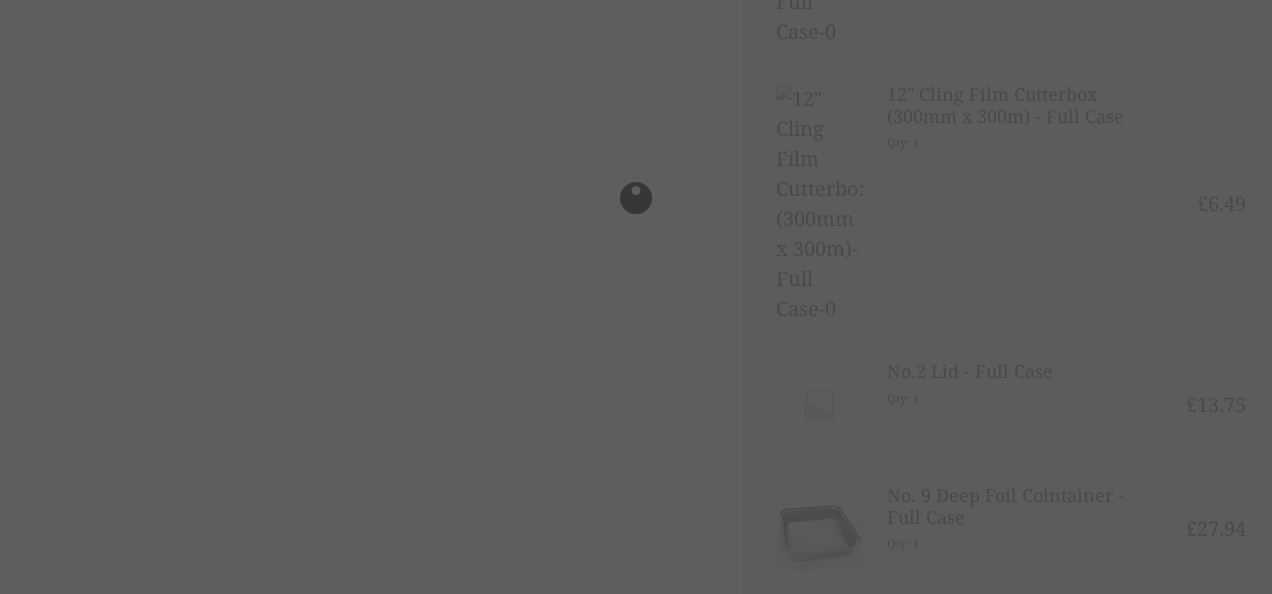 drag, startPoint x: 1271, startPoint y: 94, endPoint x: 1271, endPoint y: 310, distance: 216 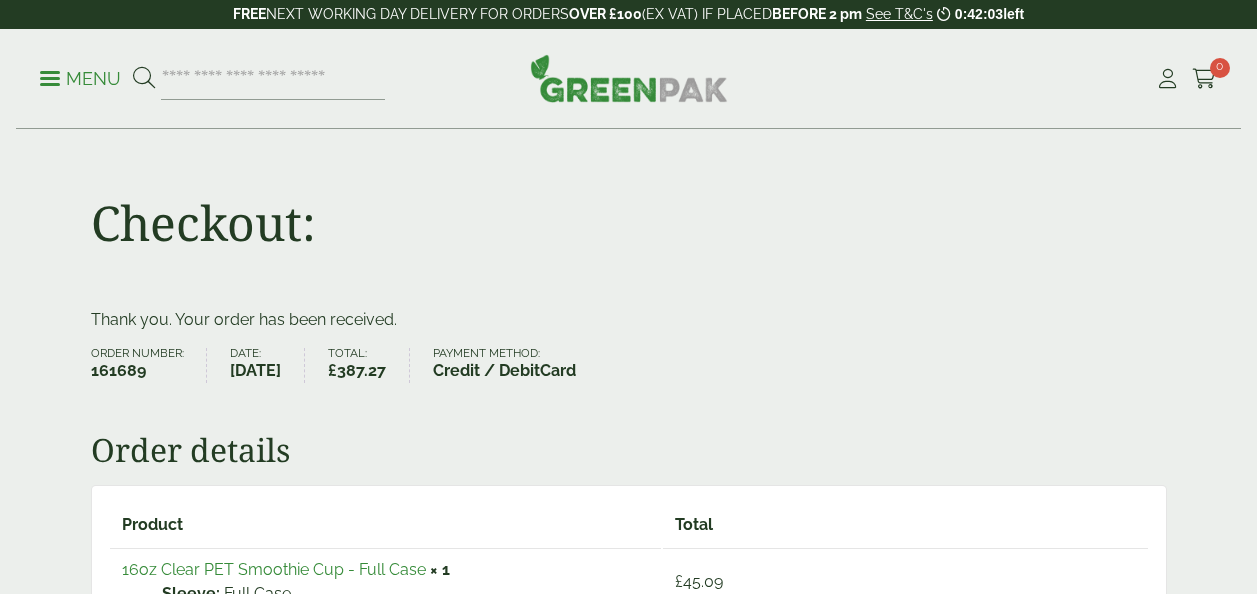 scroll, scrollTop: 0, scrollLeft: 0, axis: both 